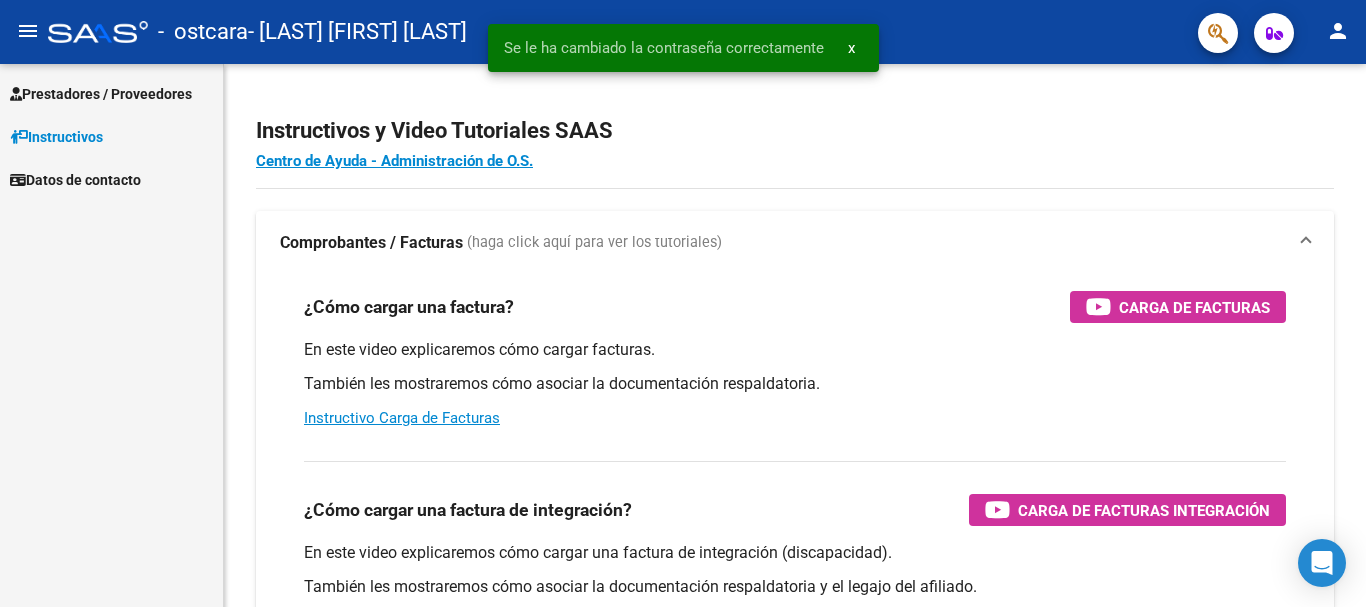 scroll, scrollTop: 0, scrollLeft: 0, axis: both 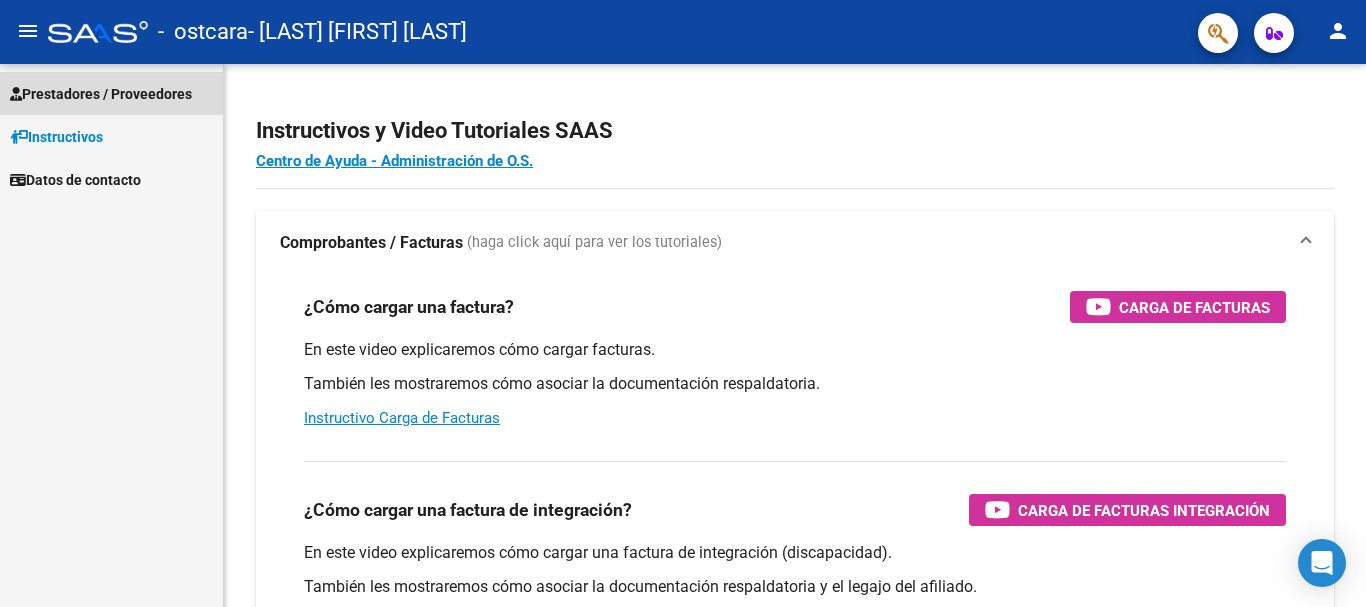 click on "Prestadores / Proveedores" at bounding box center (101, 94) 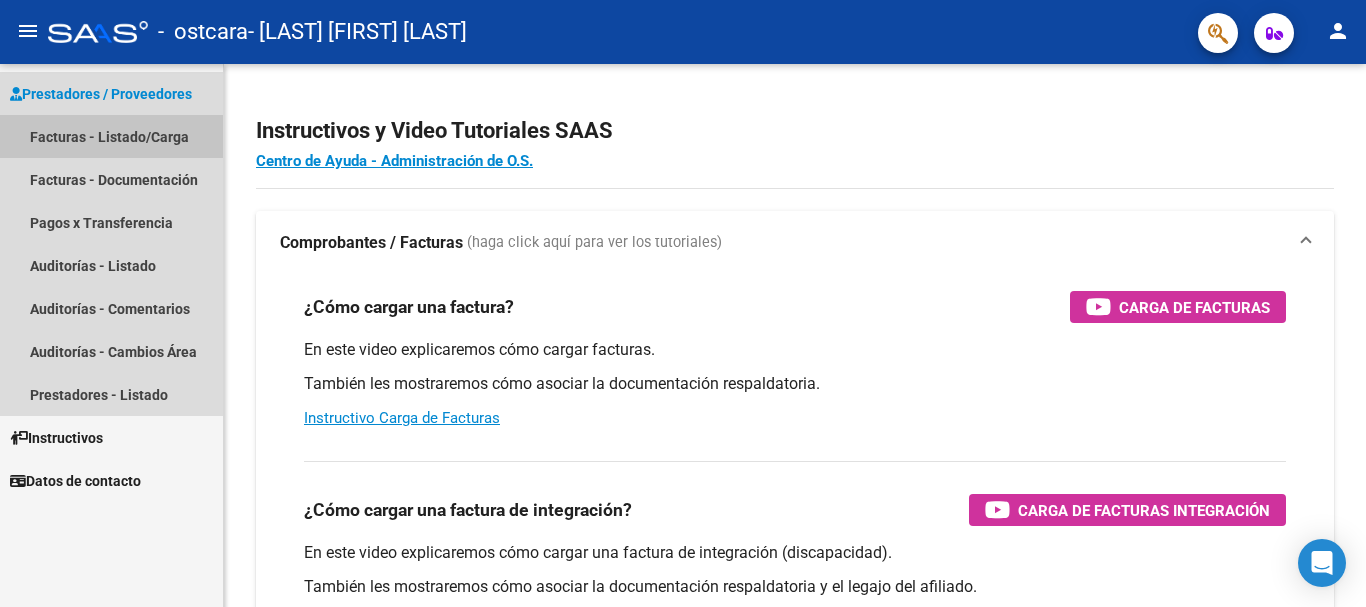 click on "Facturas - Listado/Carga" at bounding box center (111, 136) 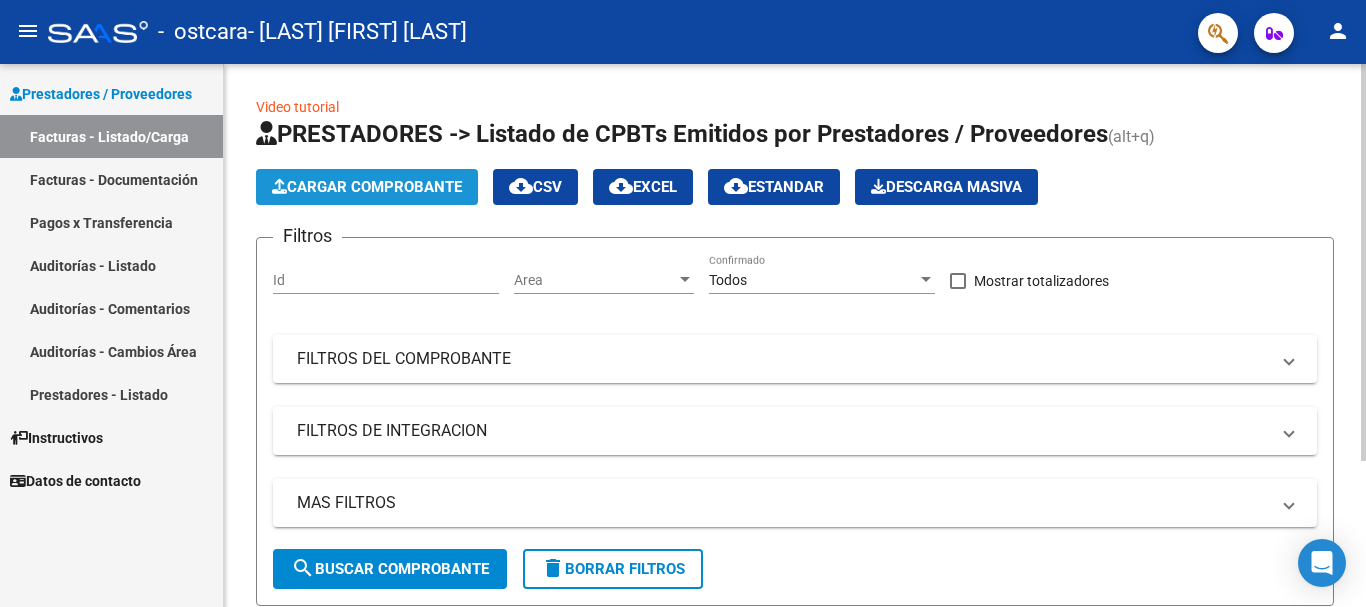 click on "Cargar Comprobante" 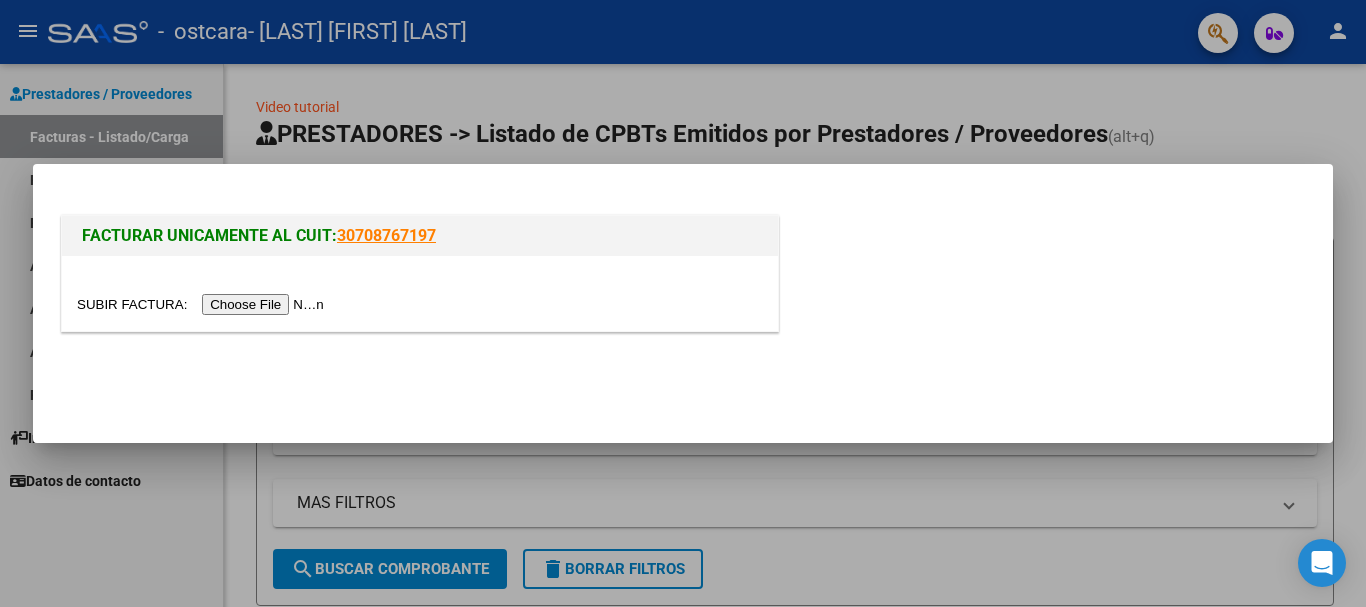 click at bounding box center [203, 304] 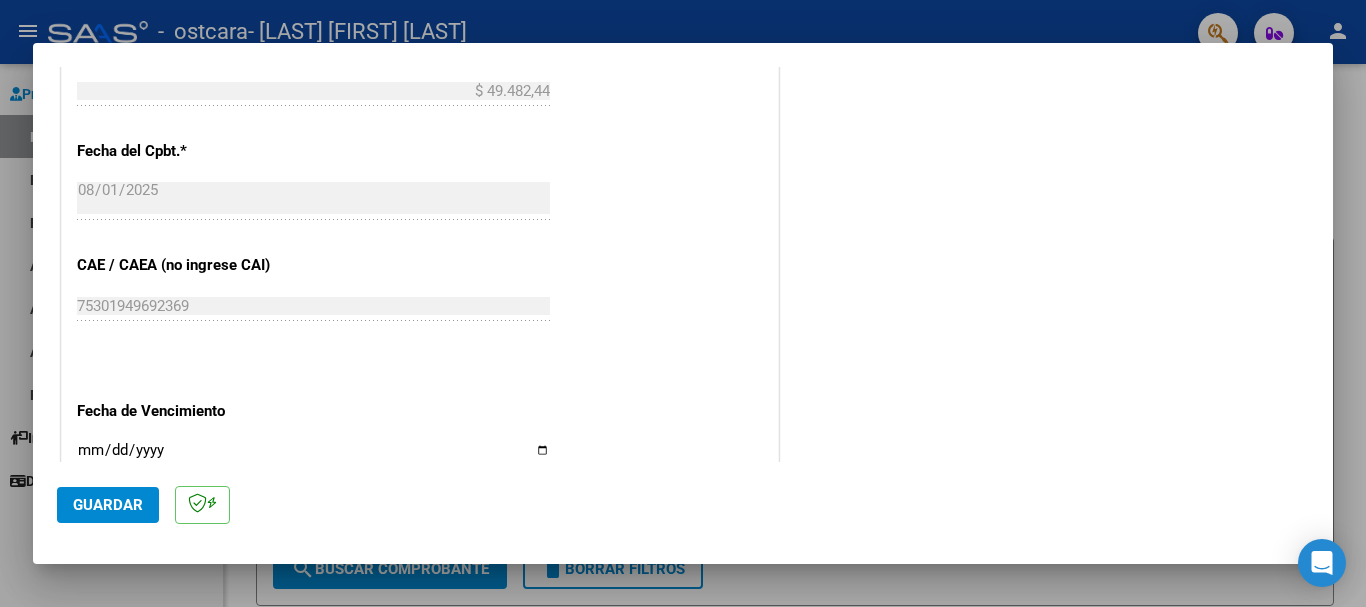 scroll, scrollTop: 1119, scrollLeft: 0, axis: vertical 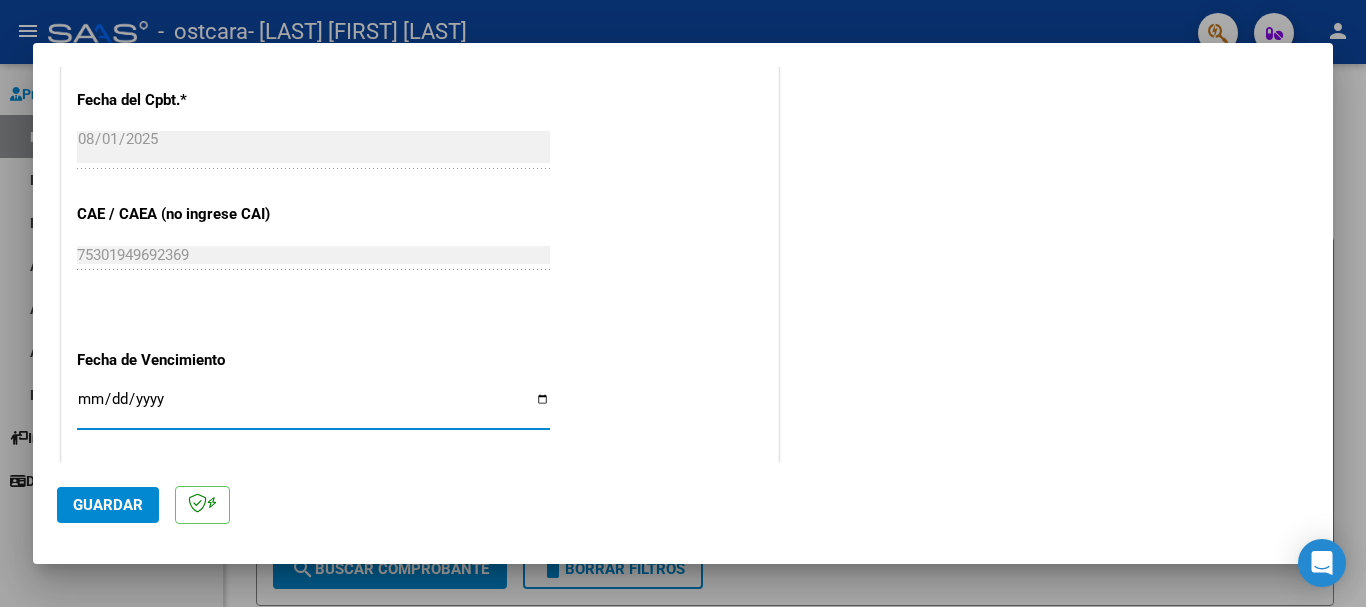 click on "Ingresar la fecha" at bounding box center [313, 407] 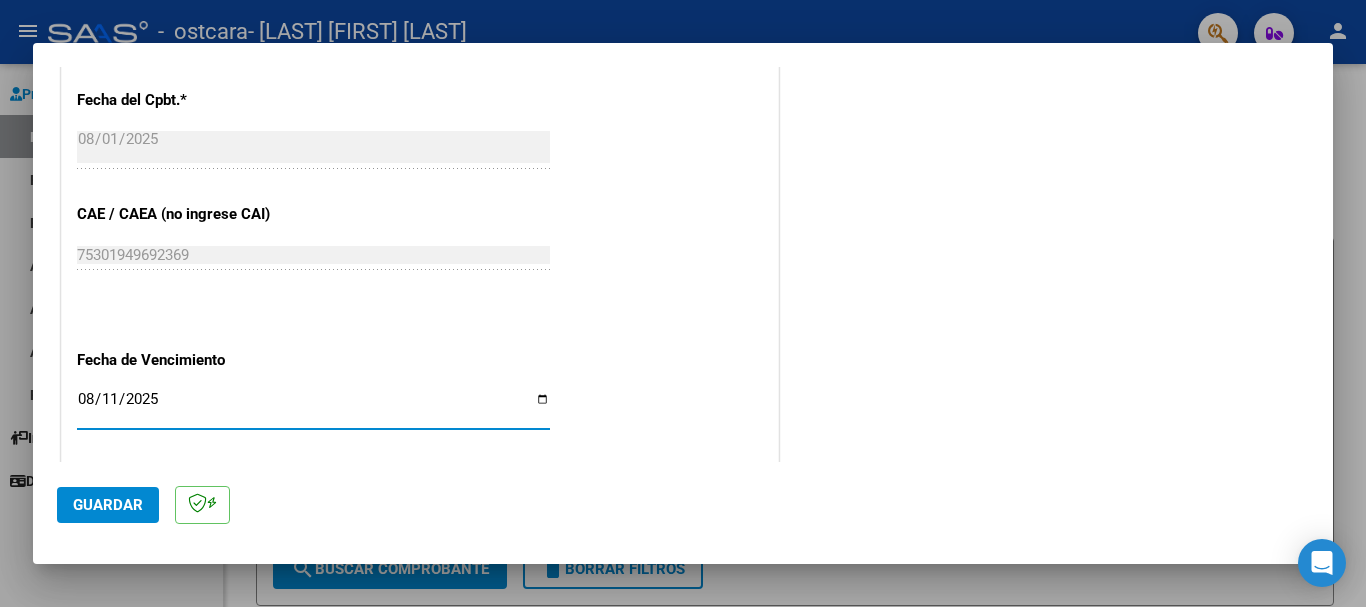 scroll, scrollTop: 1327, scrollLeft: 0, axis: vertical 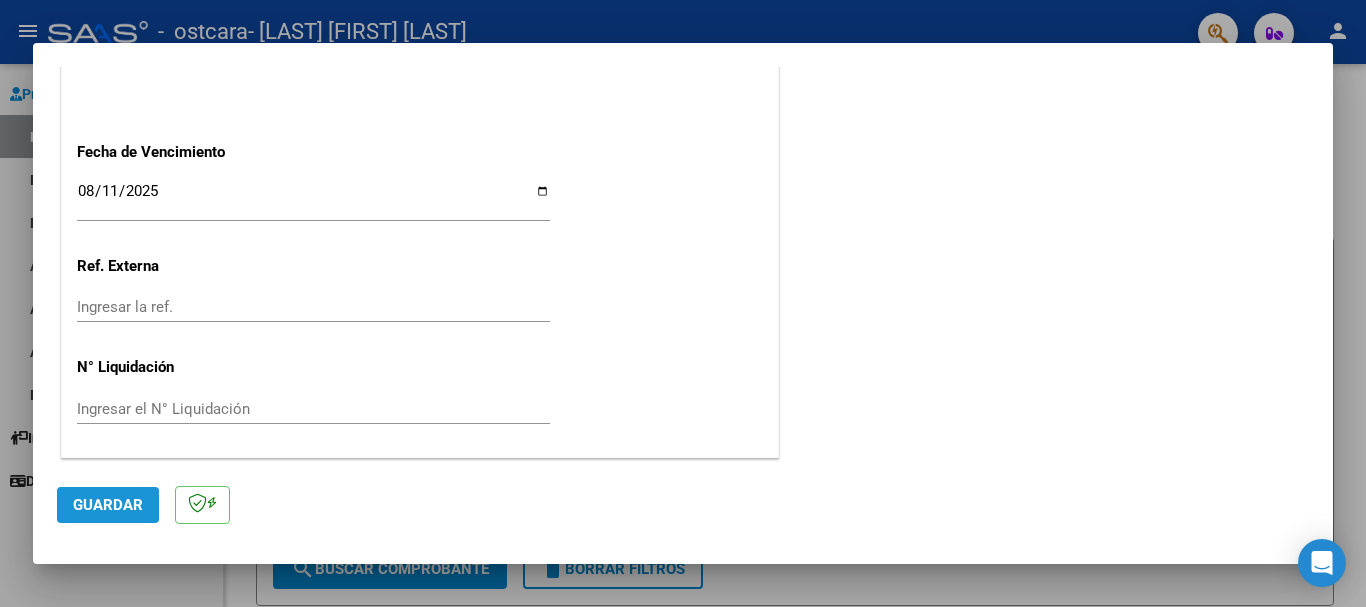 click on "Guardar" 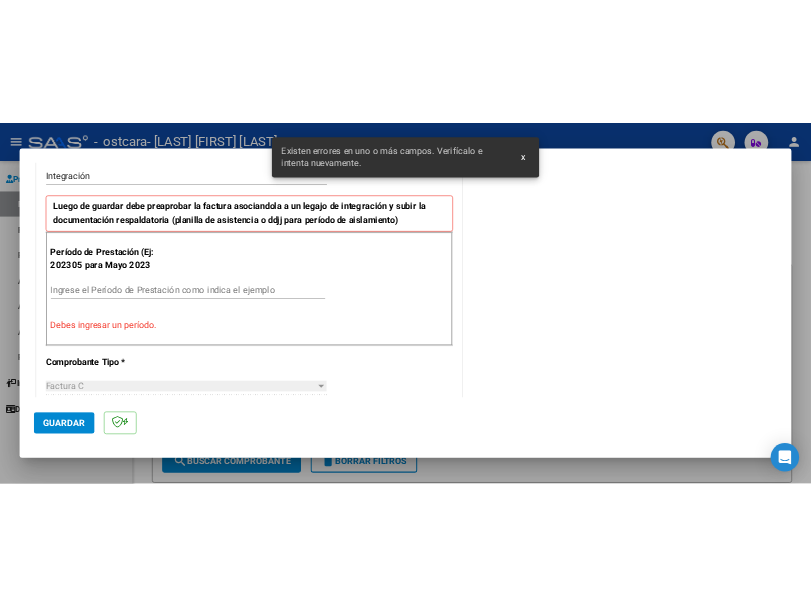 scroll, scrollTop: 462, scrollLeft: 0, axis: vertical 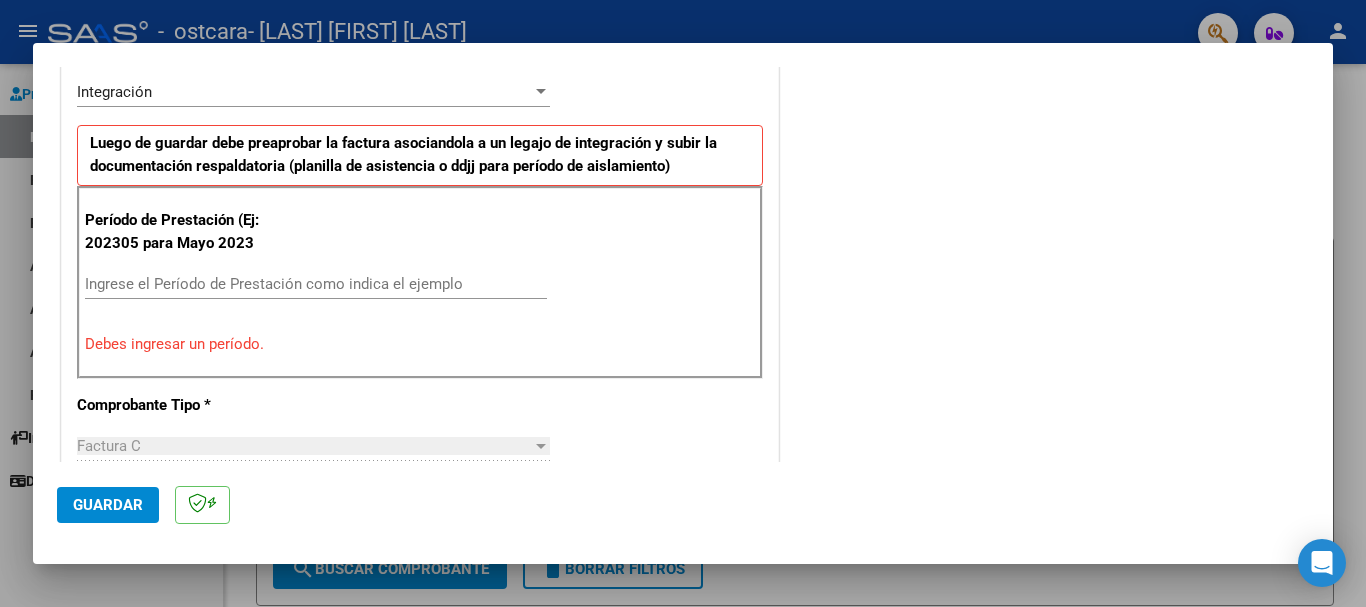 click on "Ingrese el Período de Prestación como indica el ejemplo" at bounding box center (316, 284) 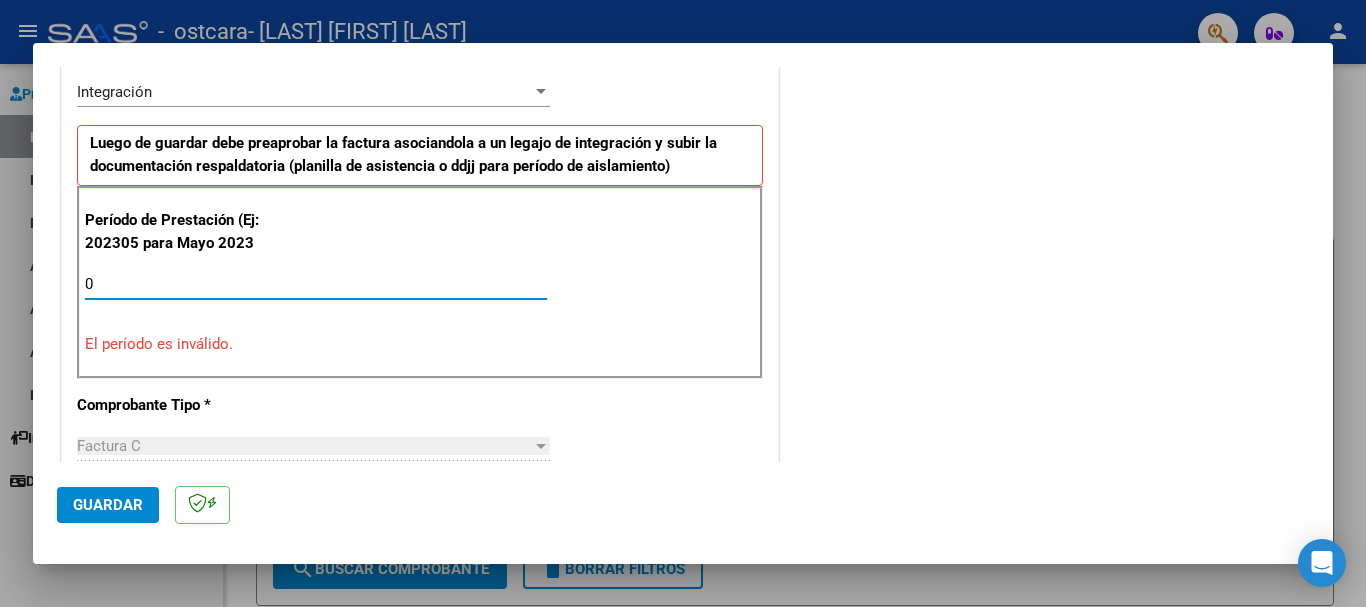 type on "0" 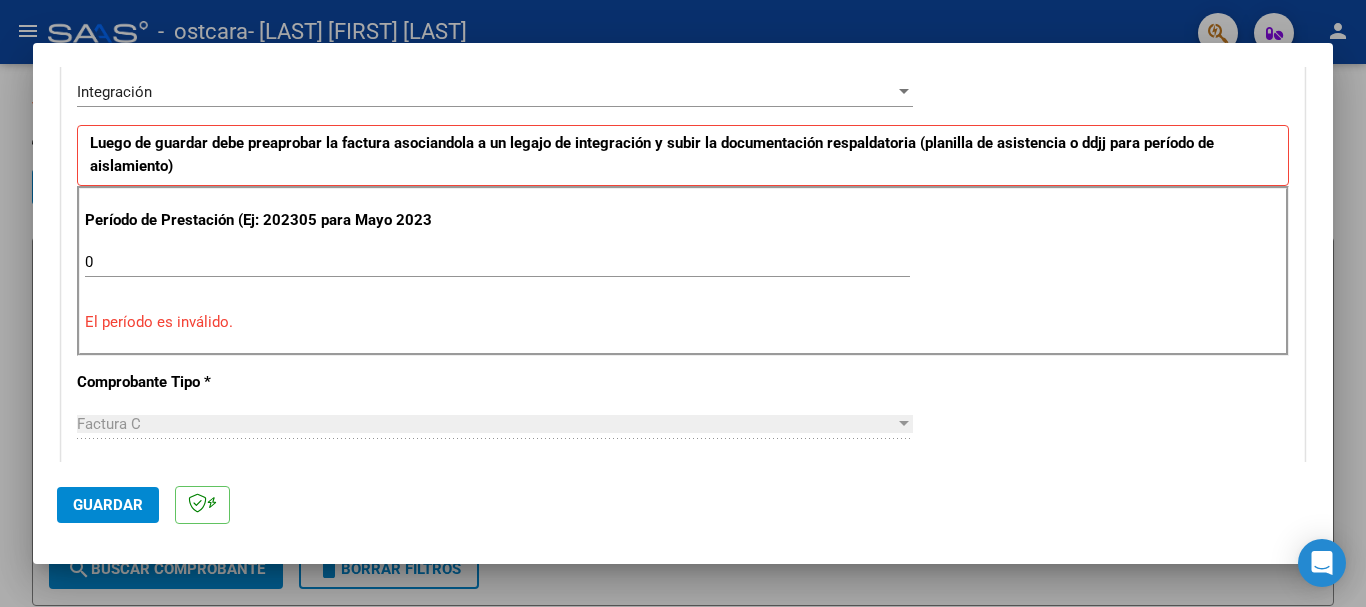 click on "Período de Prestación (Ej: 202305 para Mayo 2023    0 Ingrese el Período de Prestación como indica el ejemplo   El período es inválido." at bounding box center (683, 271) 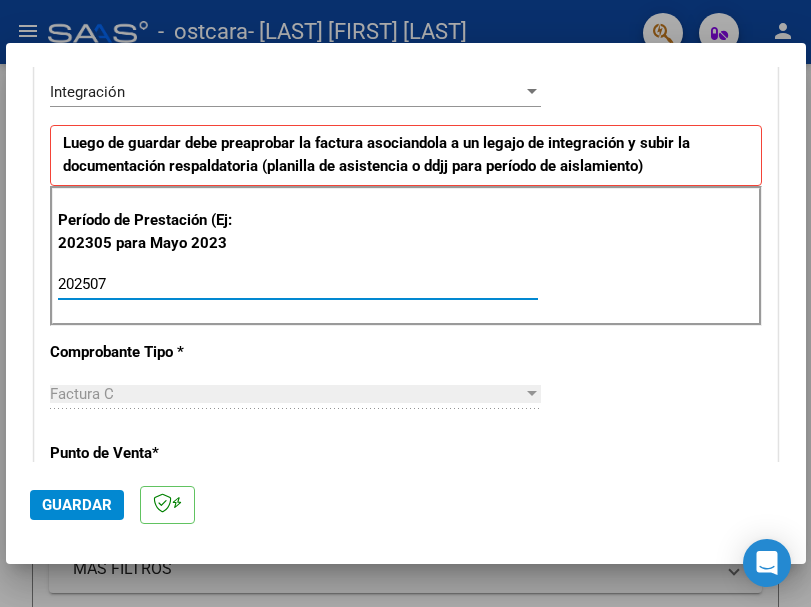 type on "202507" 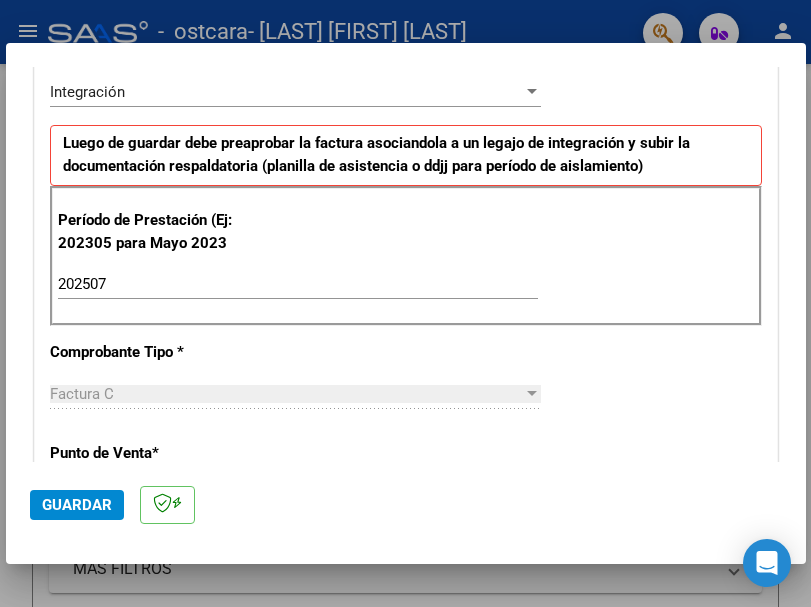 scroll, scrollTop: 773, scrollLeft: 0, axis: vertical 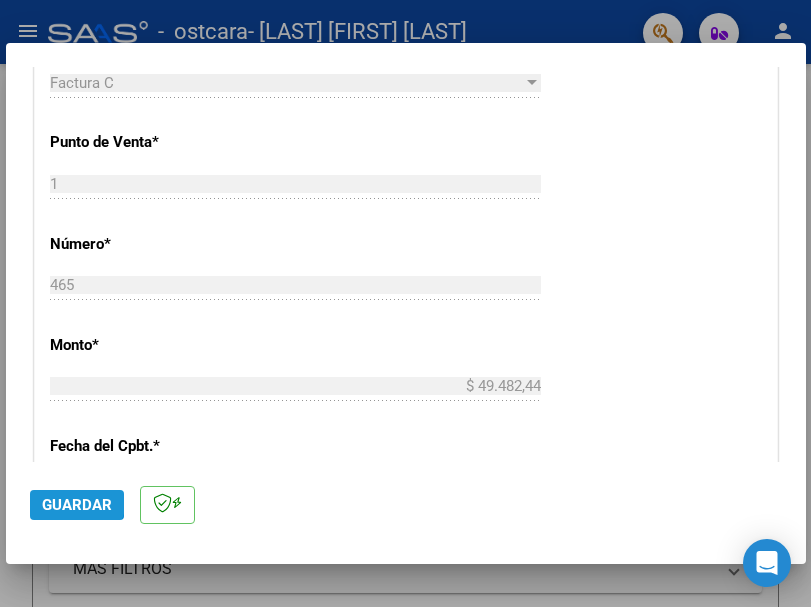 click on "Guardar" 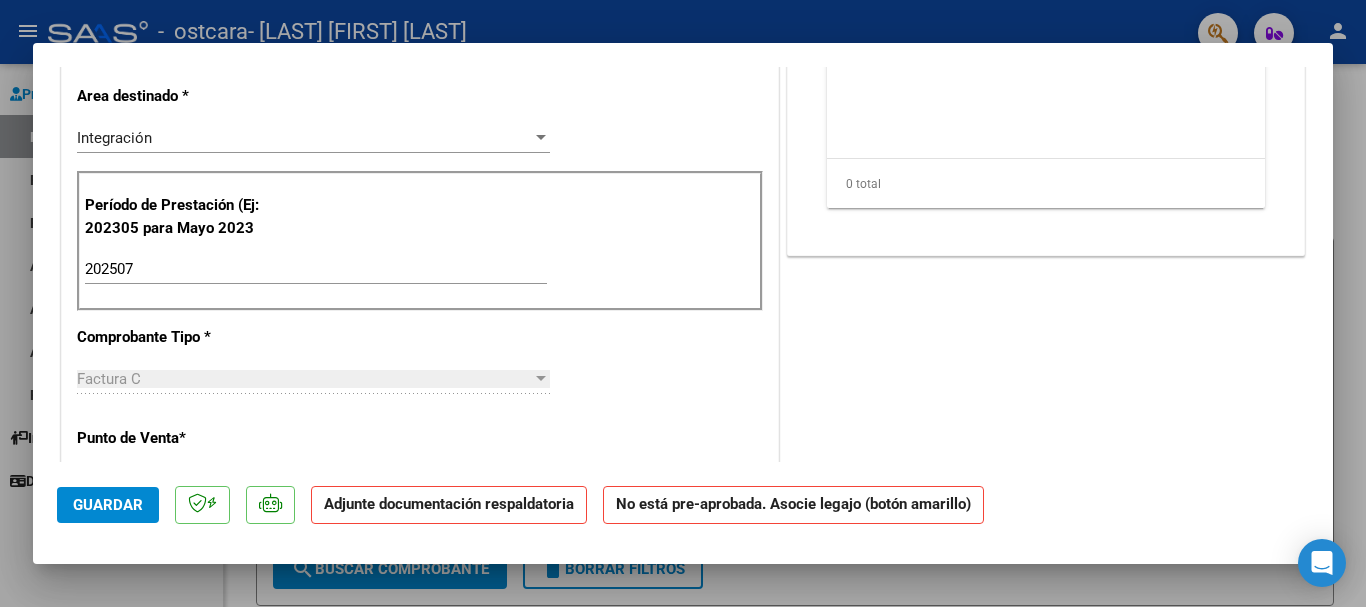 scroll, scrollTop: 987, scrollLeft: 0, axis: vertical 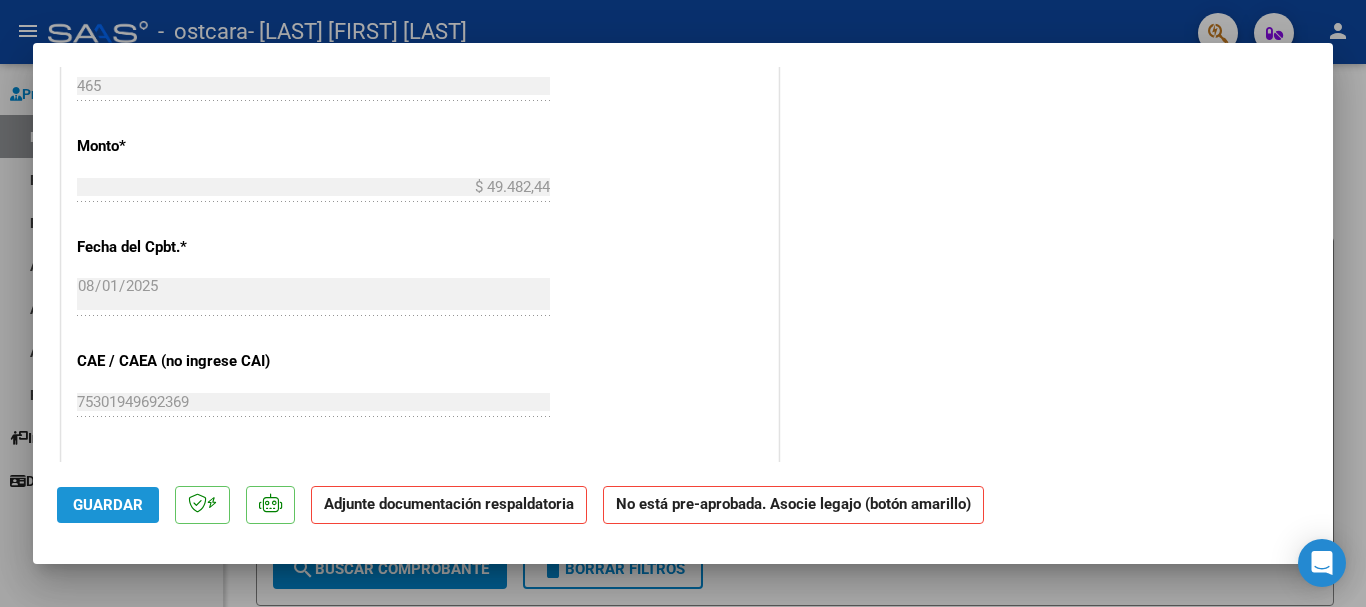 click on "Guardar" 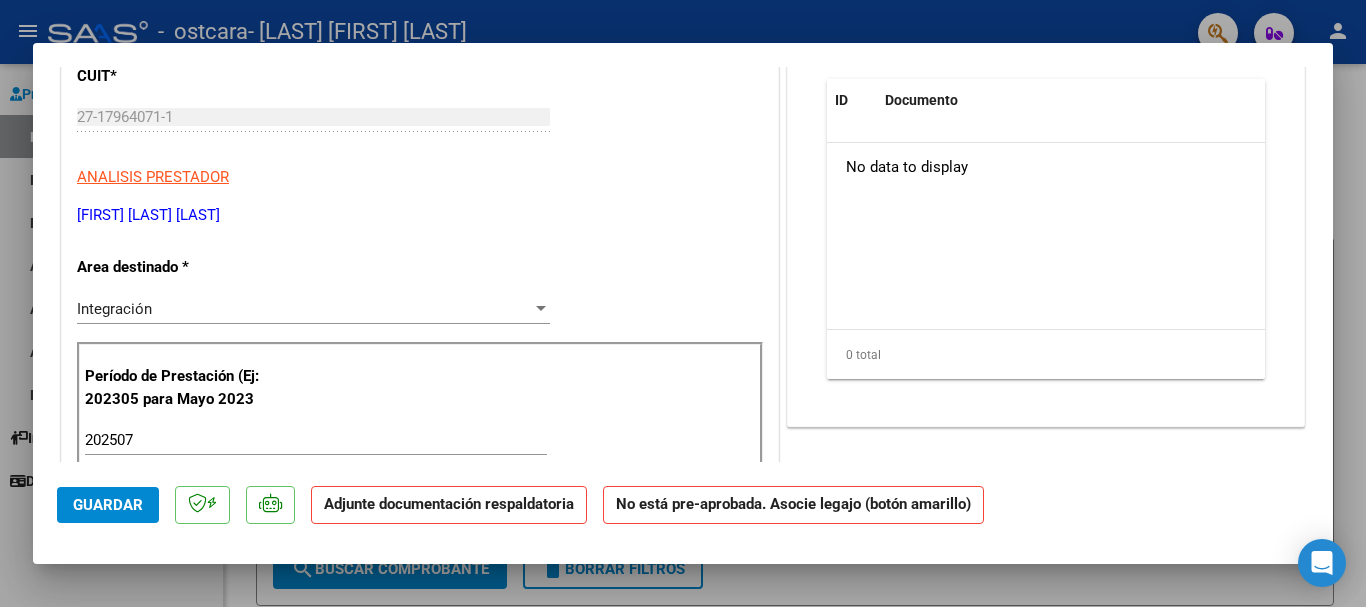 scroll, scrollTop: 0, scrollLeft: 0, axis: both 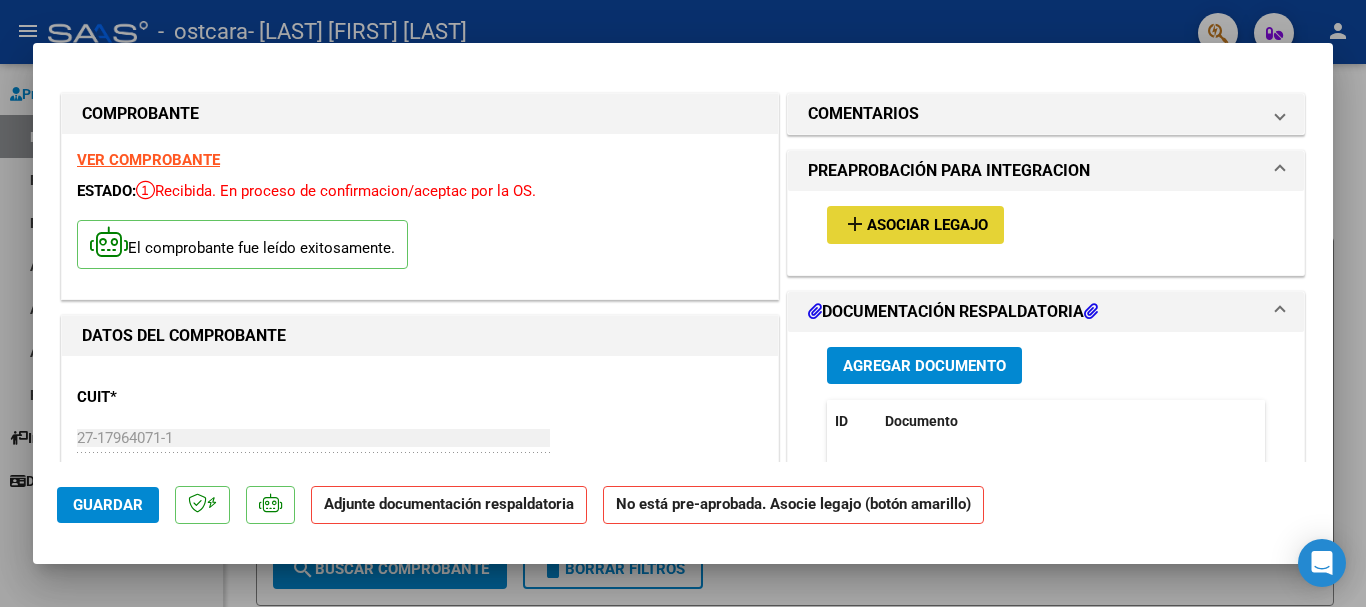 click on "Asociar Legajo" at bounding box center (927, 226) 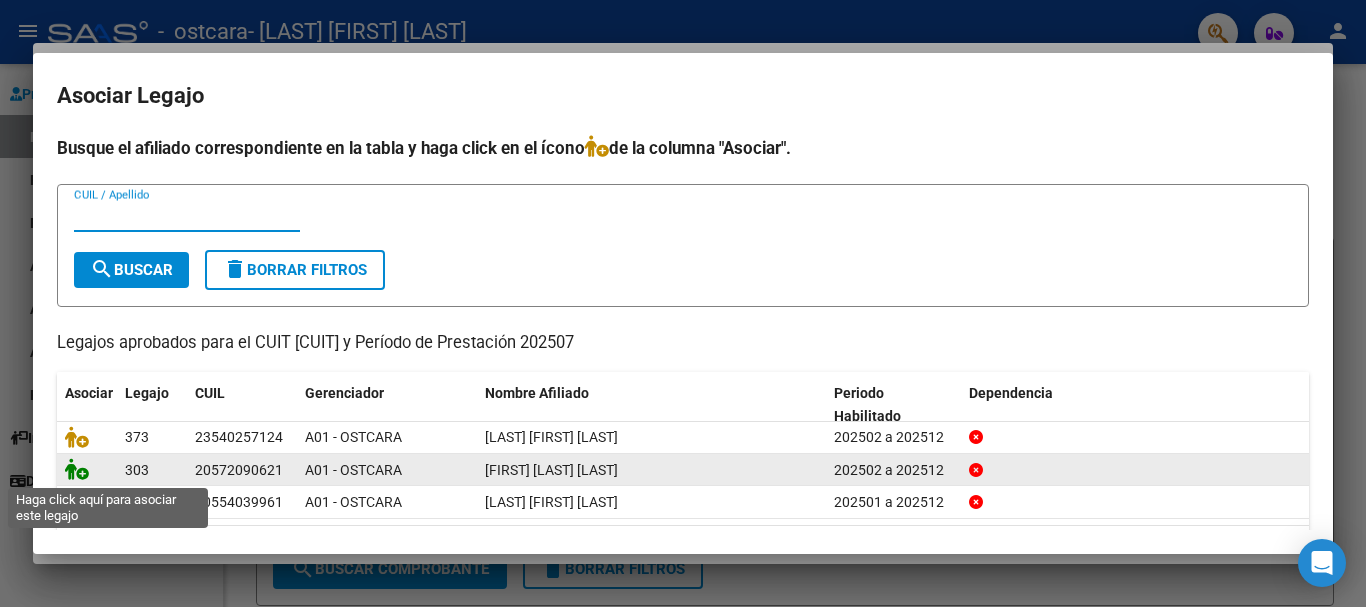 click 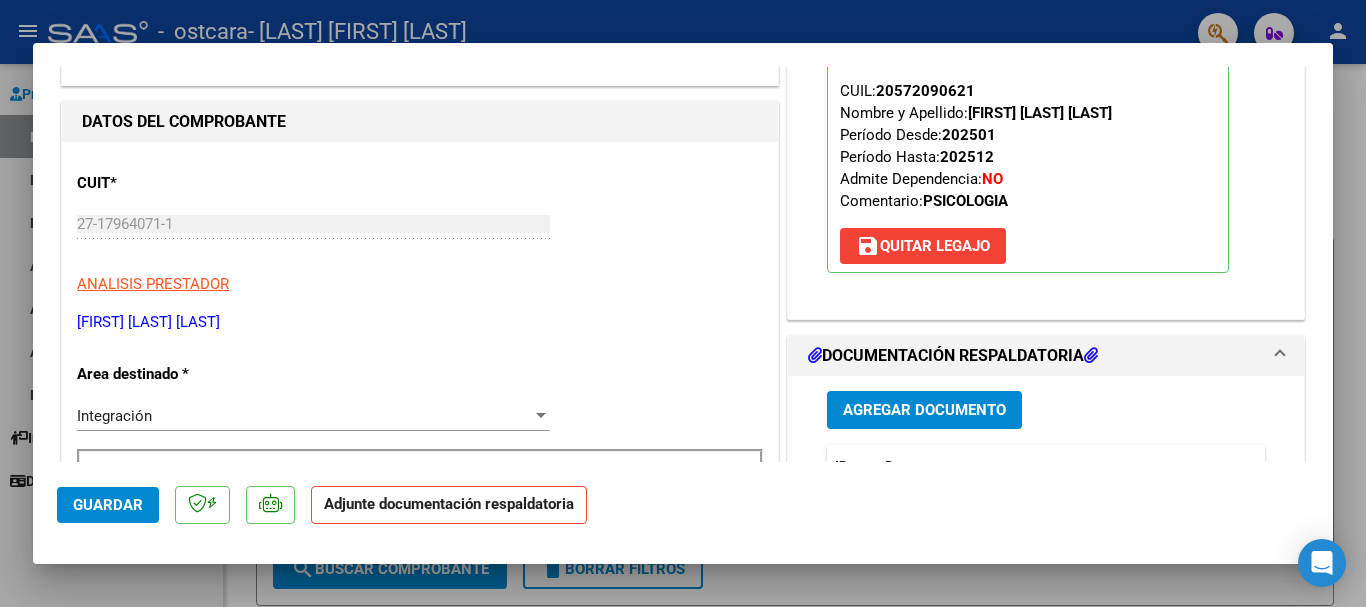 scroll, scrollTop: 339, scrollLeft: 0, axis: vertical 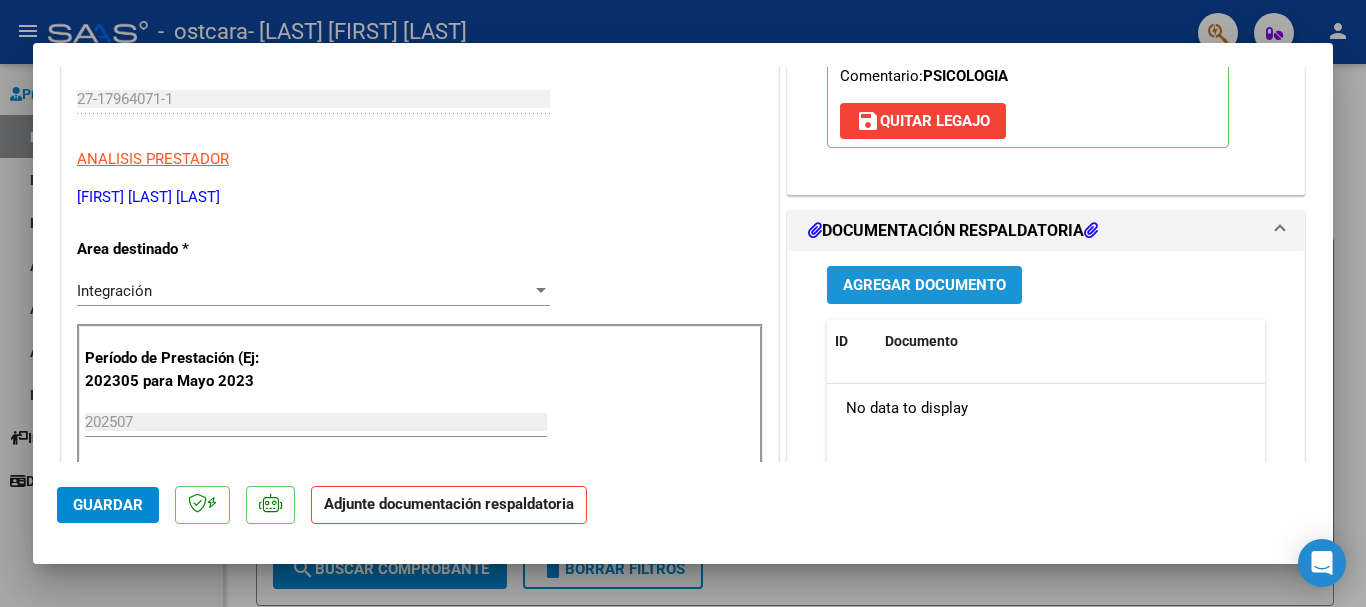 click on "Agregar Documento" at bounding box center [924, 284] 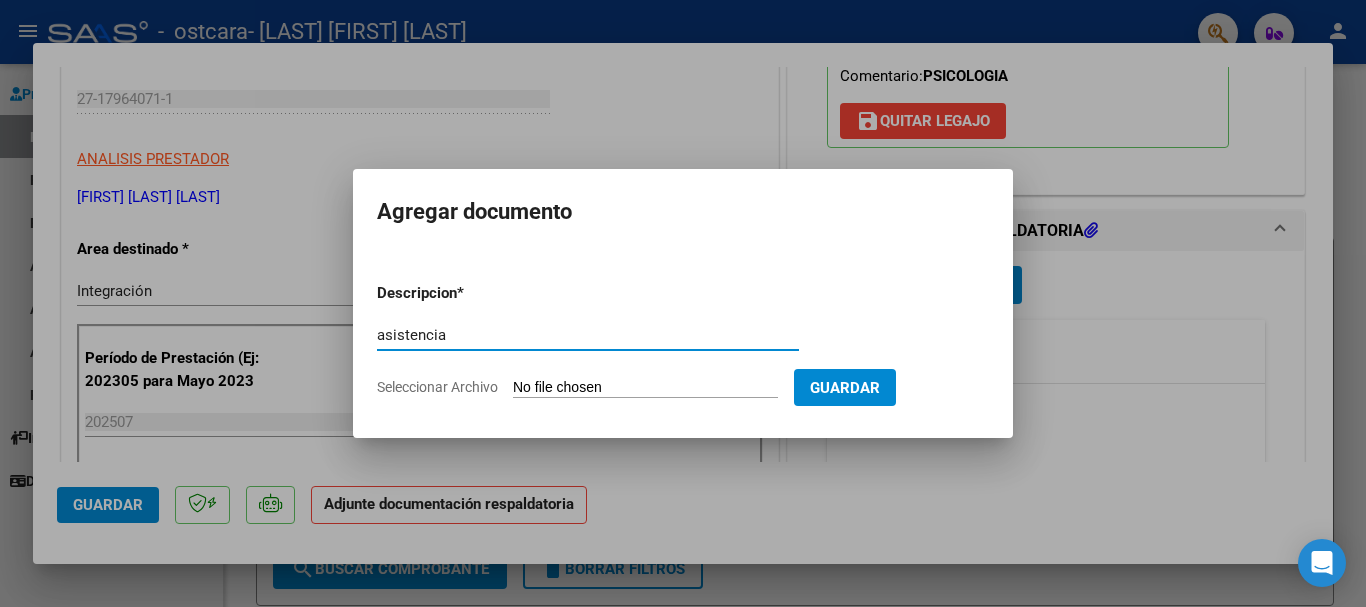 type on "asistencia" 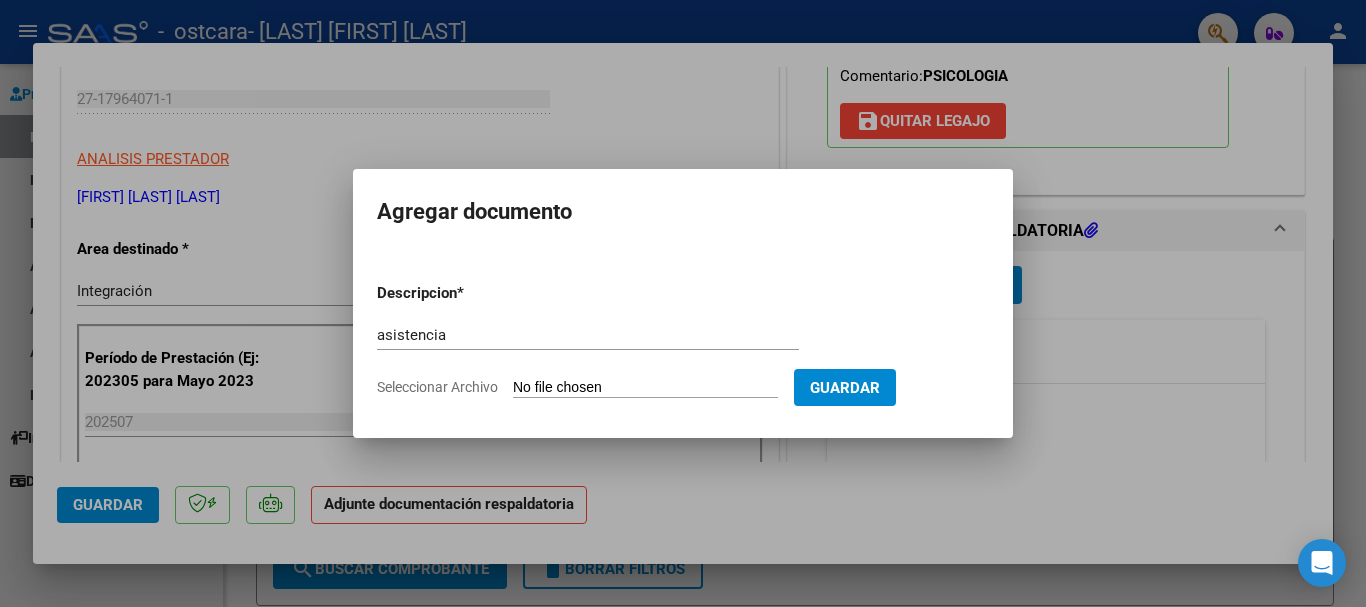 click on "Seleccionar Archivo" at bounding box center (645, 388) 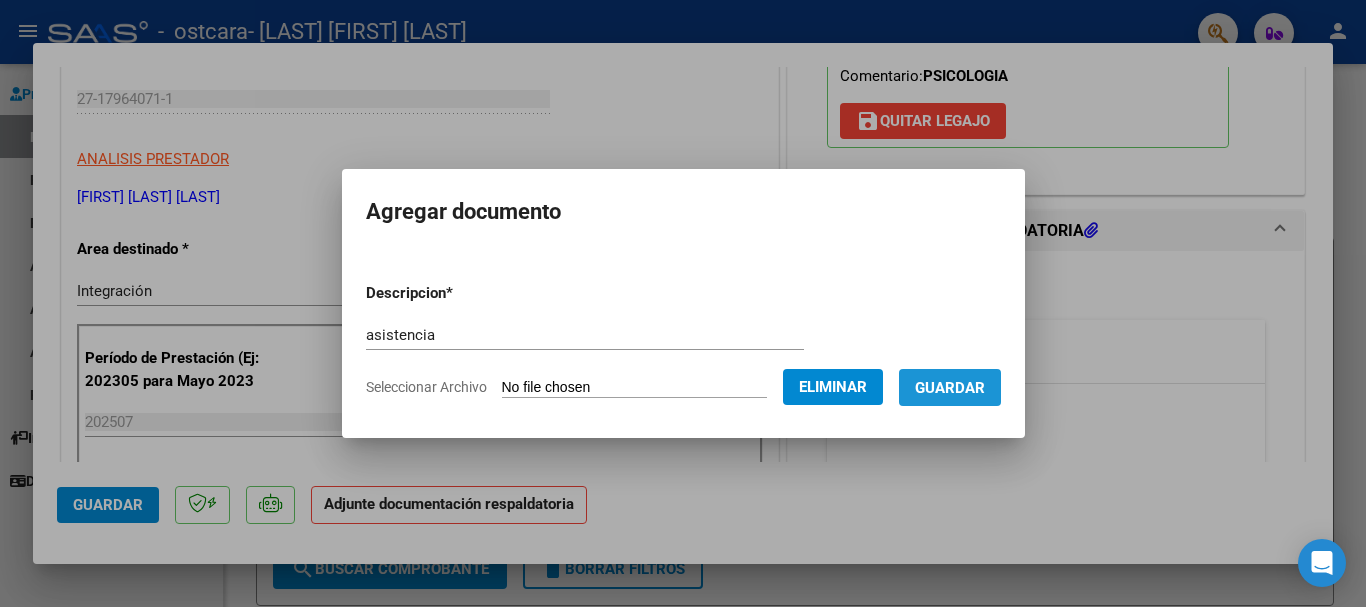click on "Guardar" at bounding box center [950, 388] 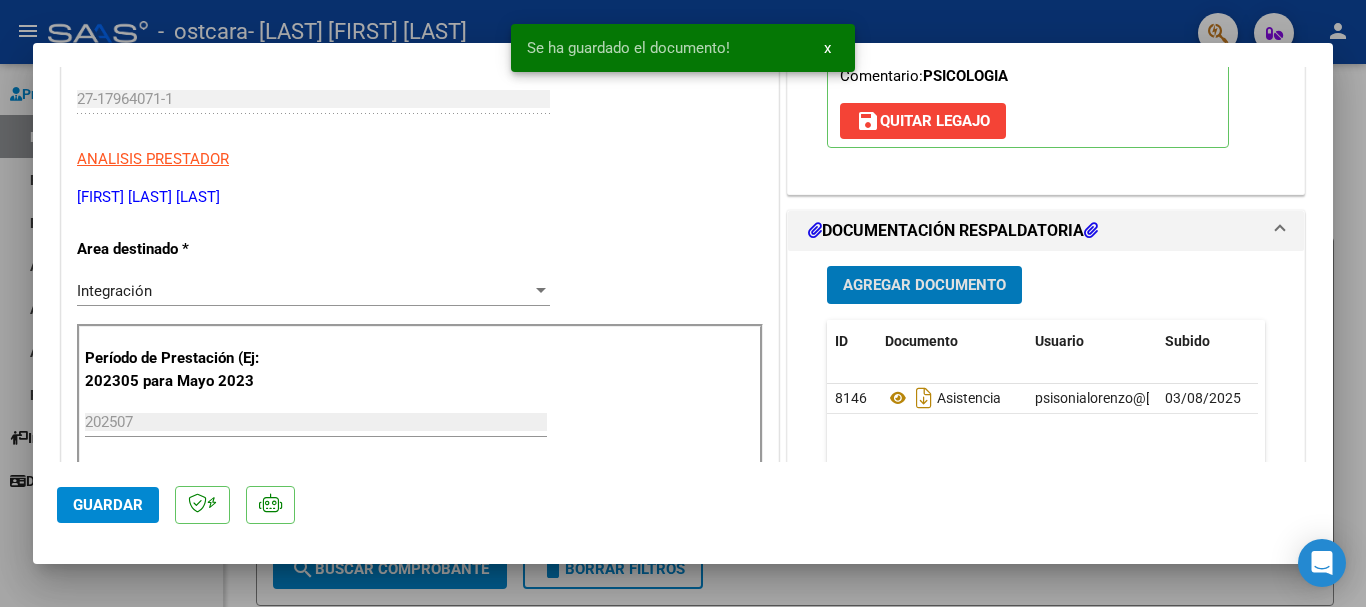 click on "Agregar Documento" at bounding box center [924, 286] 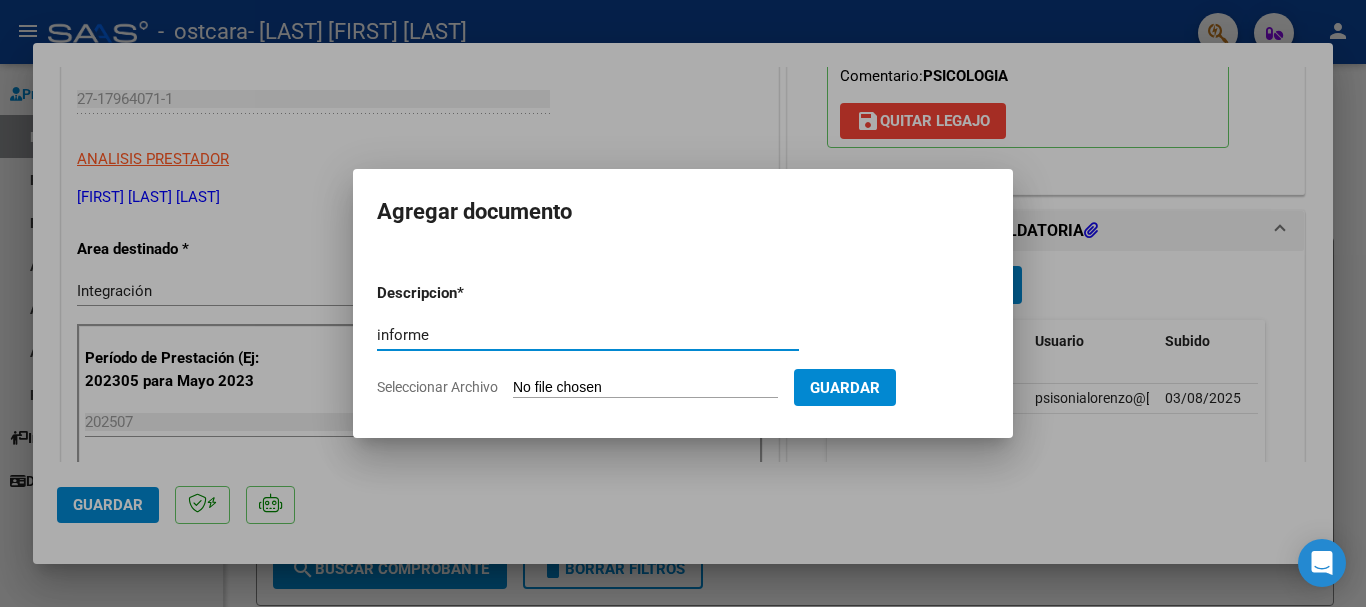 type on "informe" 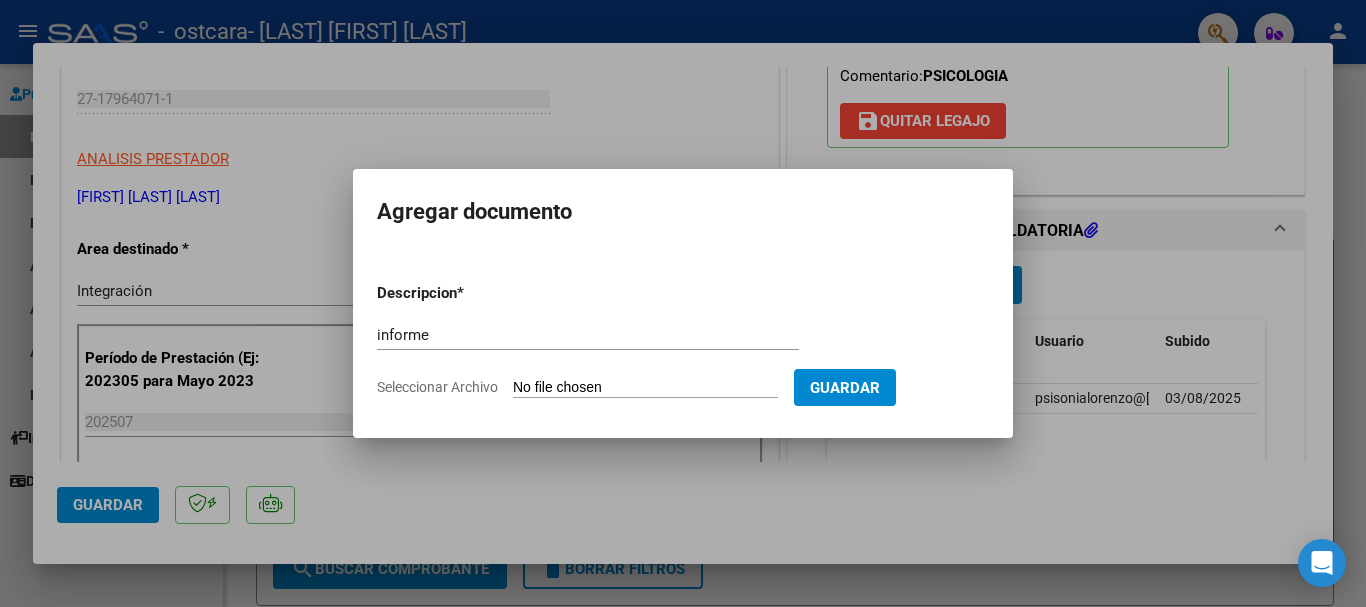 click on "Seleccionar Archivo" at bounding box center (645, 388) 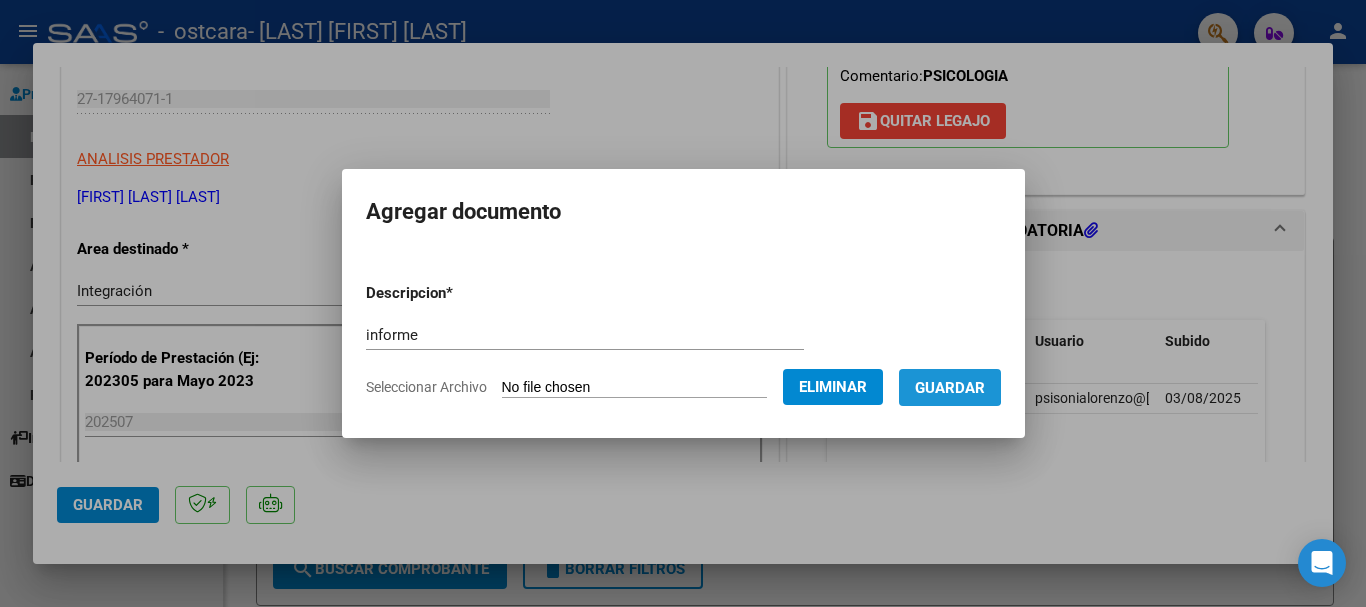 click on "Guardar" at bounding box center (950, 388) 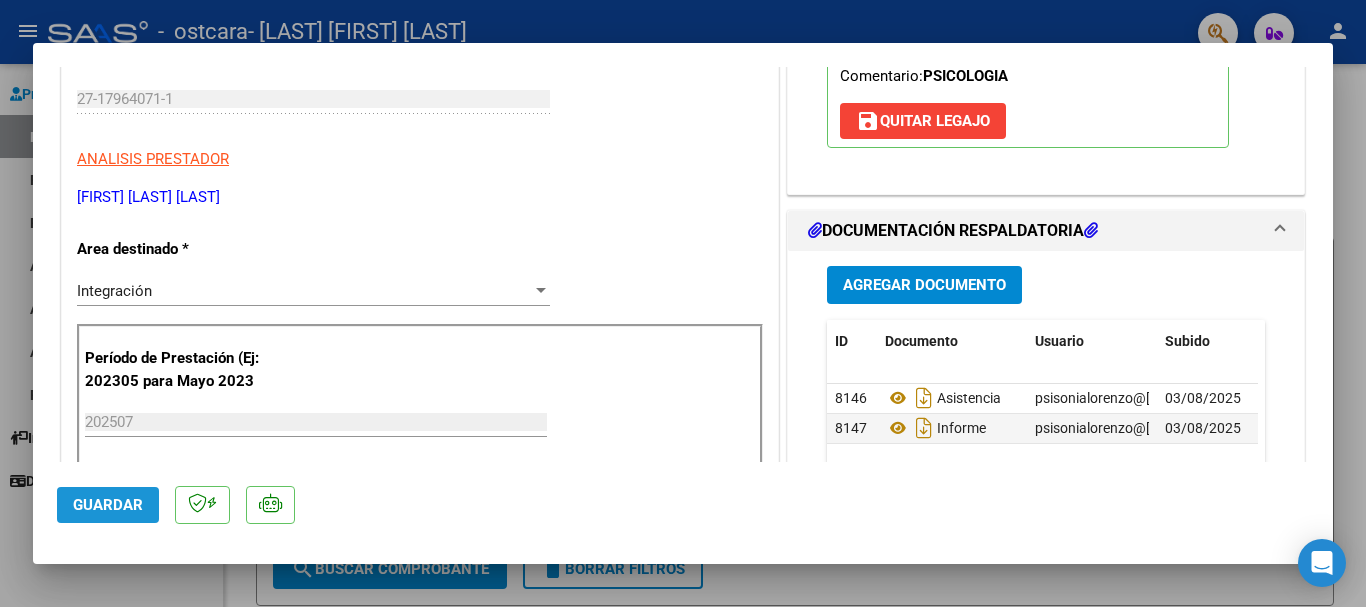 click on "Guardar" 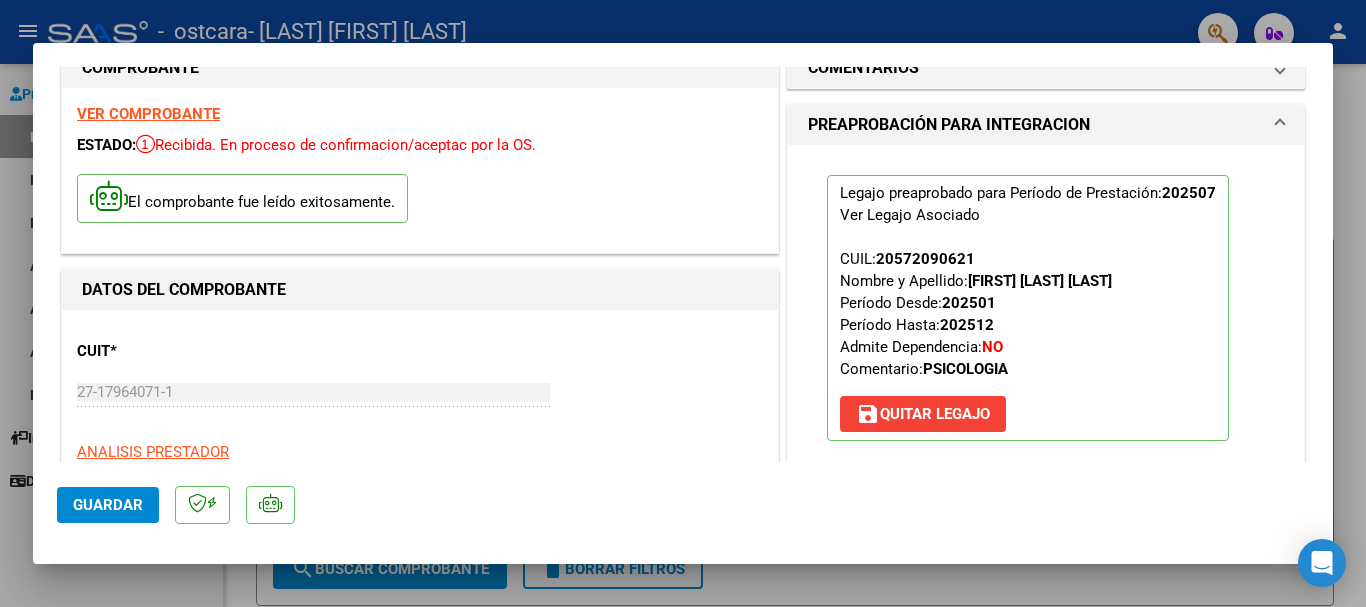 scroll, scrollTop: 0, scrollLeft: 0, axis: both 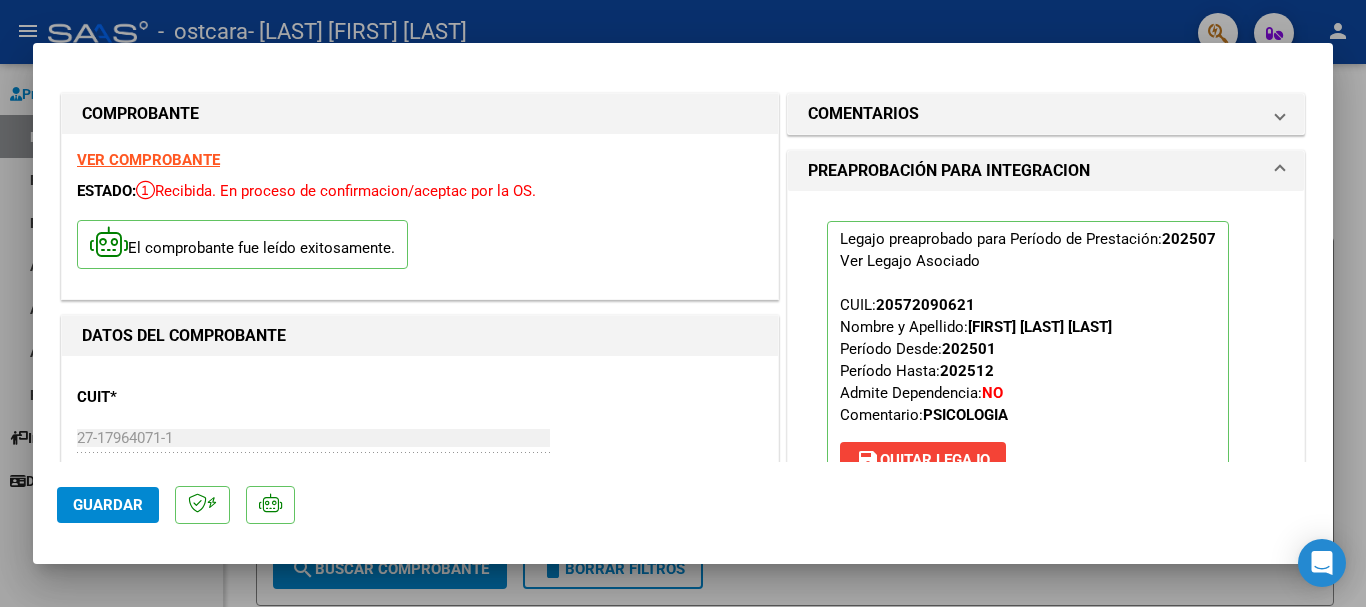 click on "Guardar" 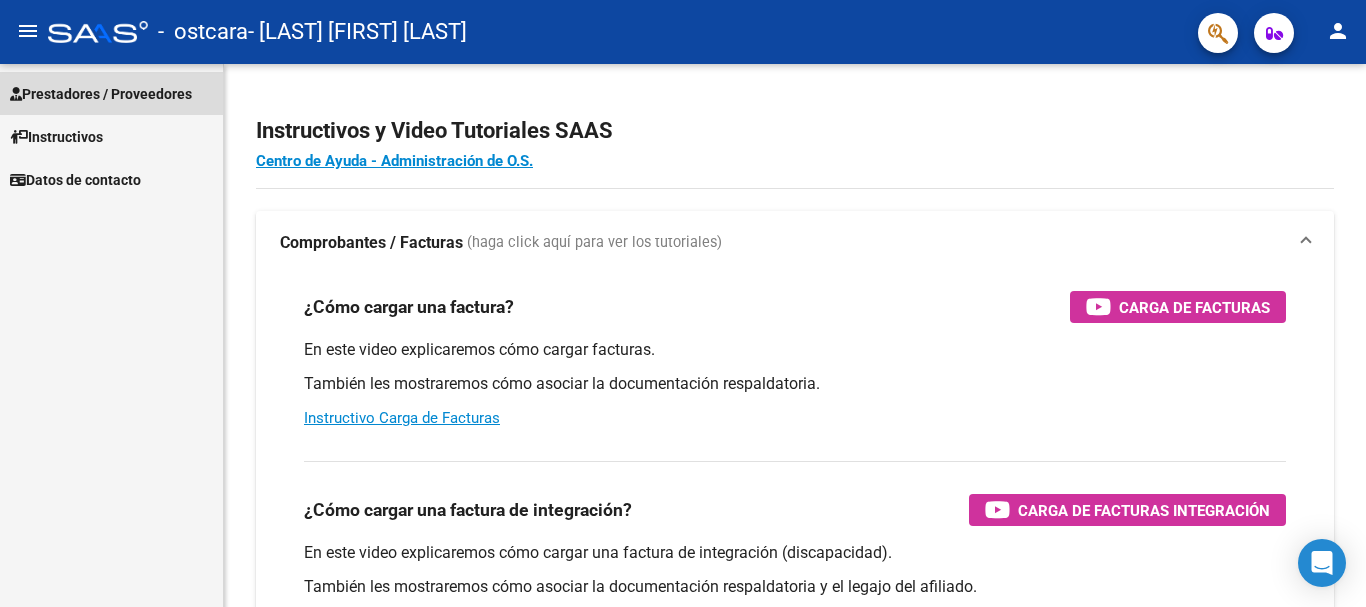 click on "Prestadores / Proveedores" at bounding box center (101, 94) 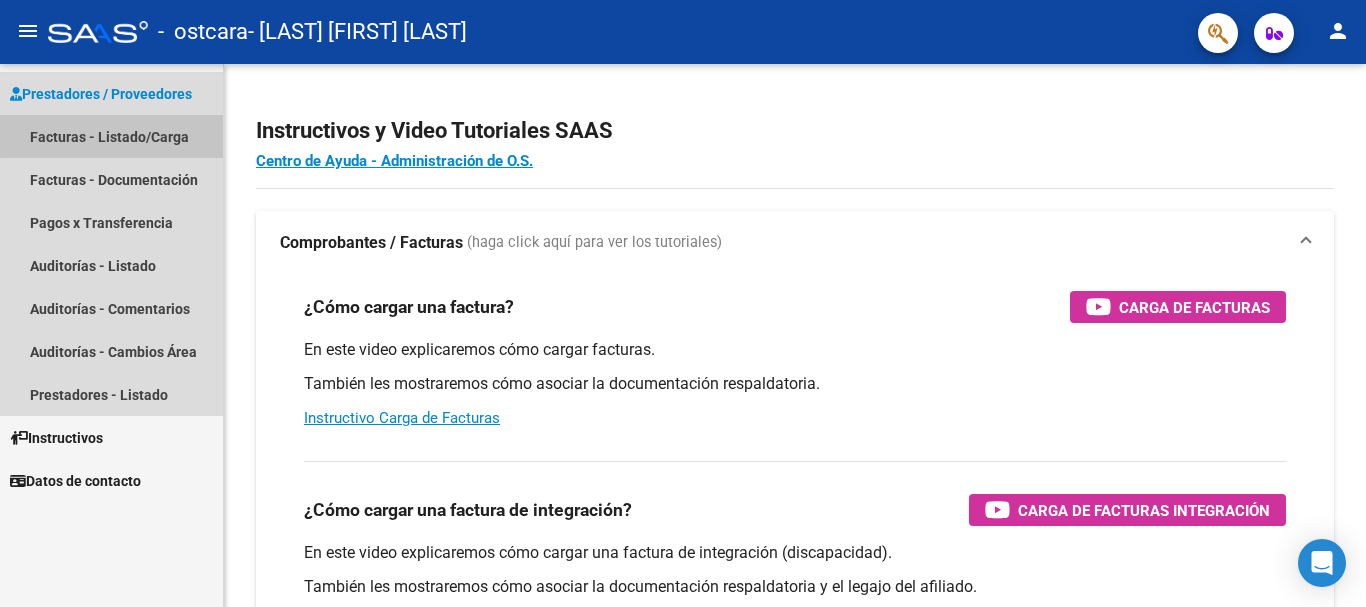 click on "Facturas - Listado/Carga" at bounding box center (111, 136) 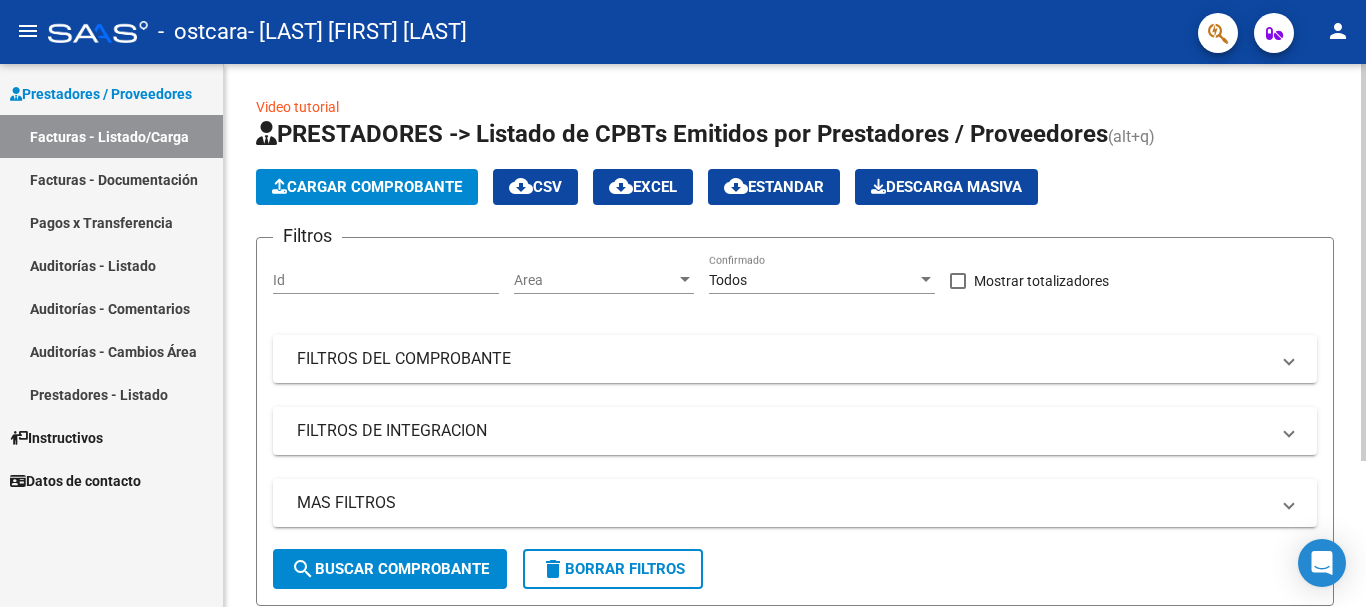 click on "Cargar Comprobante" 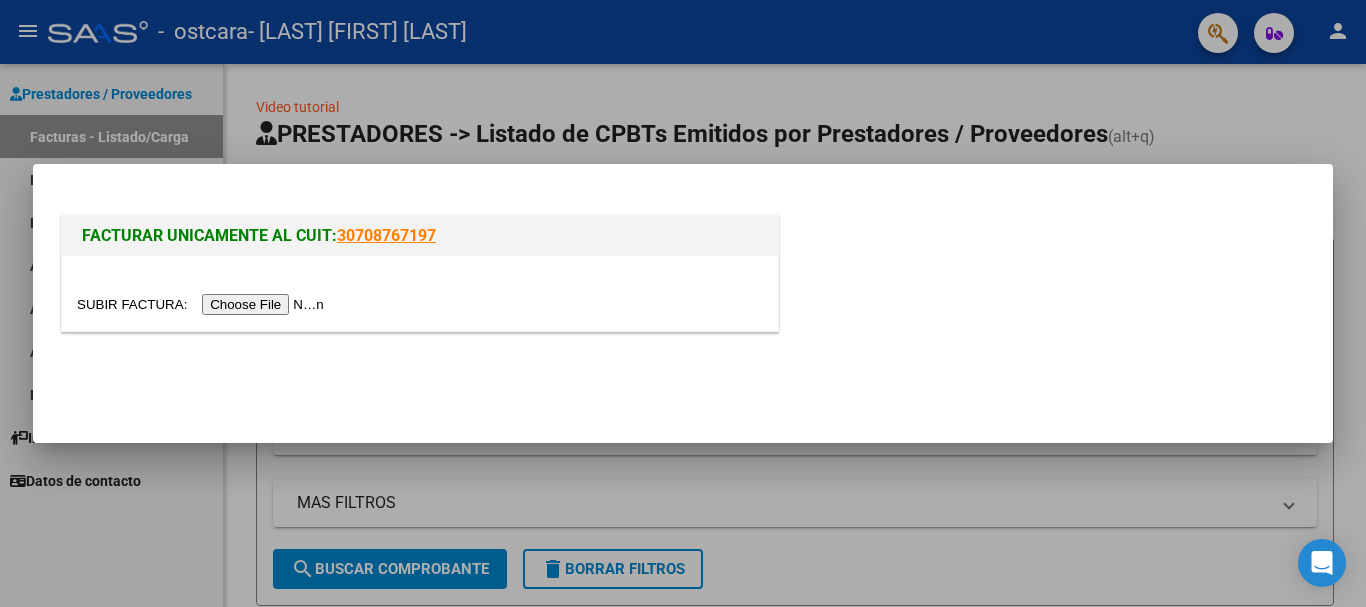 click at bounding box center [203, 304] 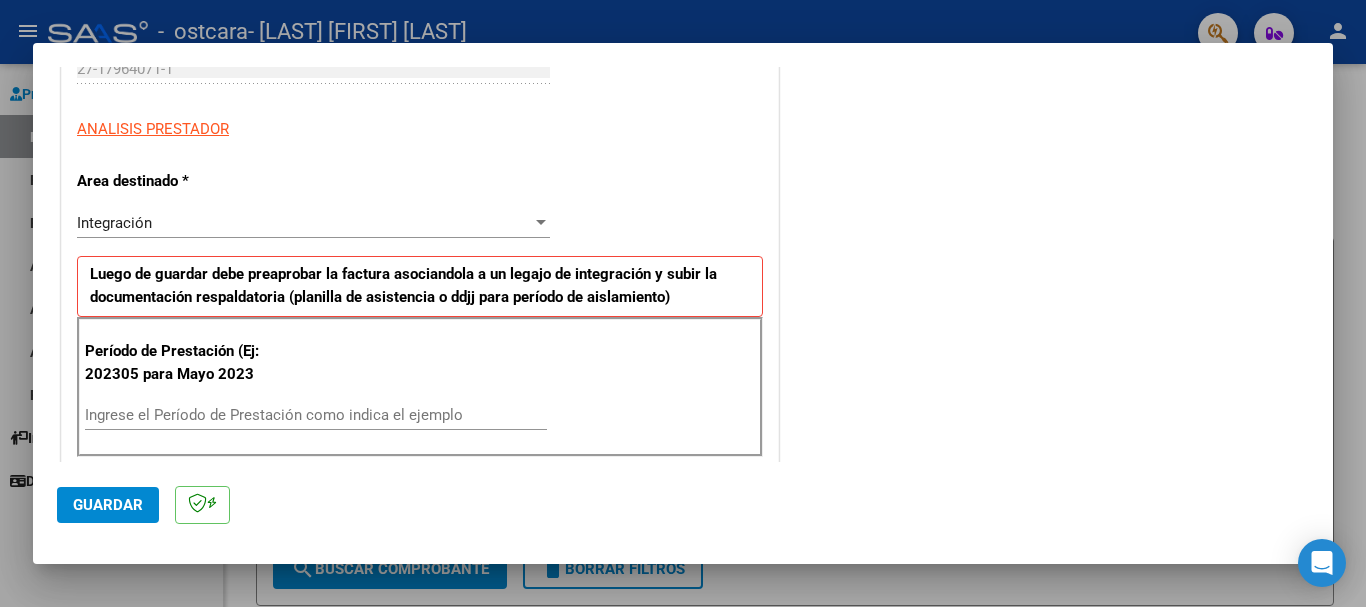 scroll, scrollTop: 376, scrollLeft: 0, axis: vertical 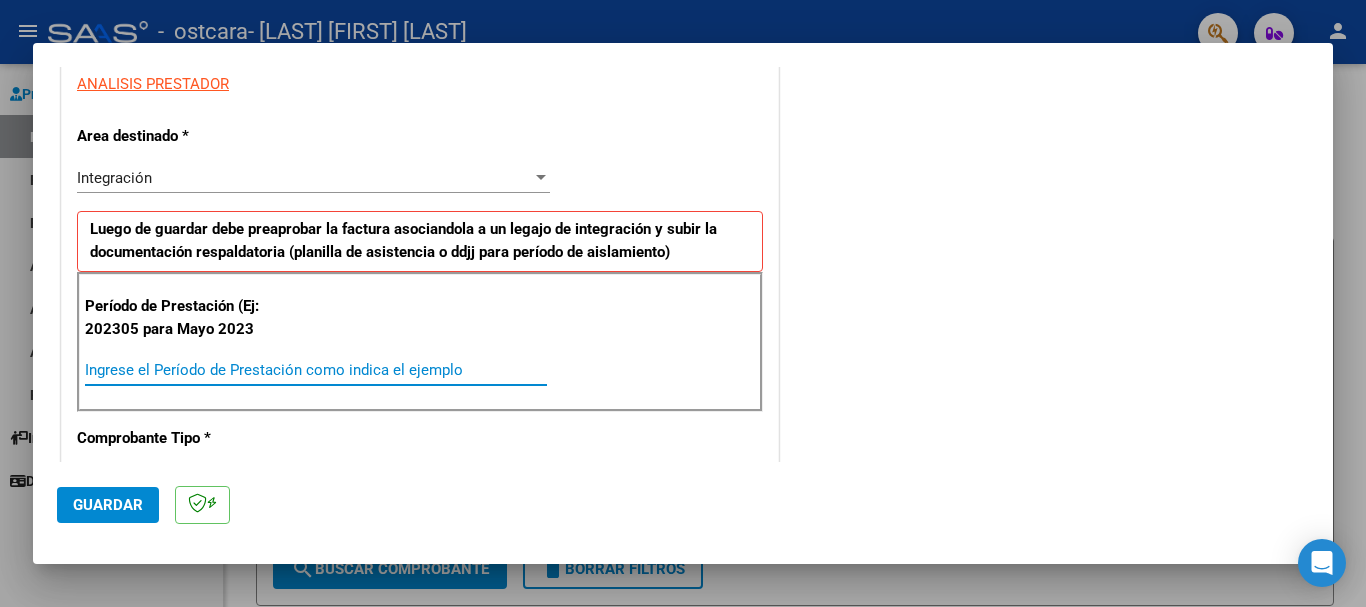 click on "Ingrese el Período de Prestación como indica el ejemplo" at bounding box center (316, 370) 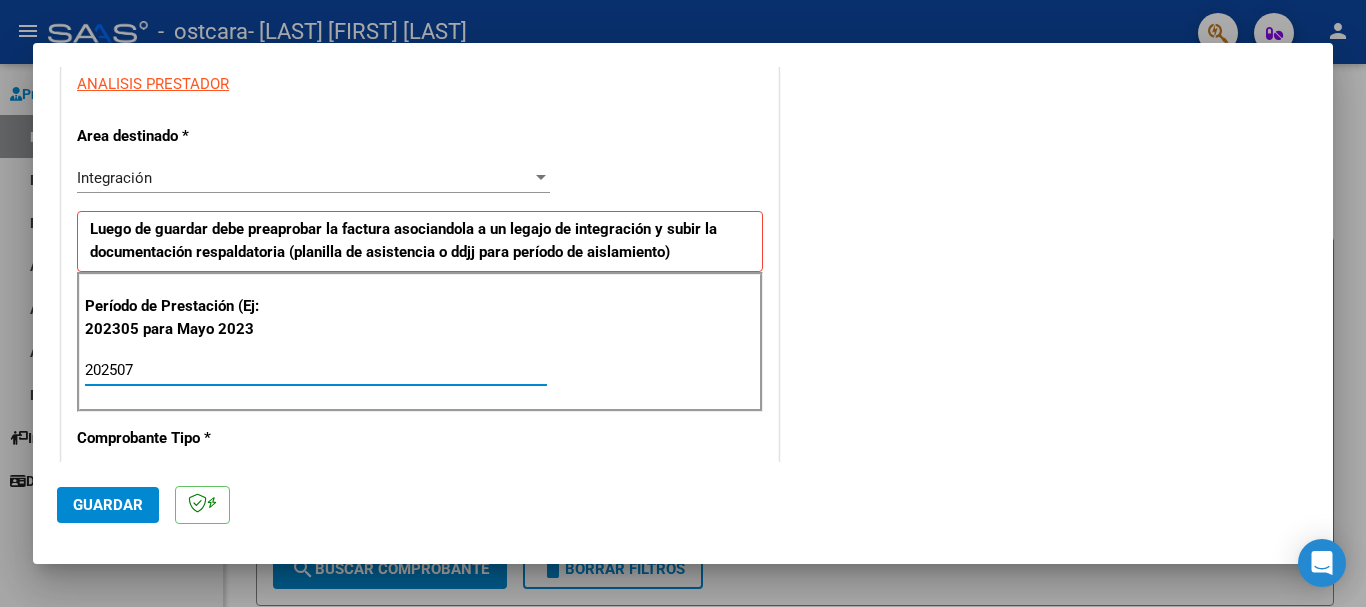 type on "202507" 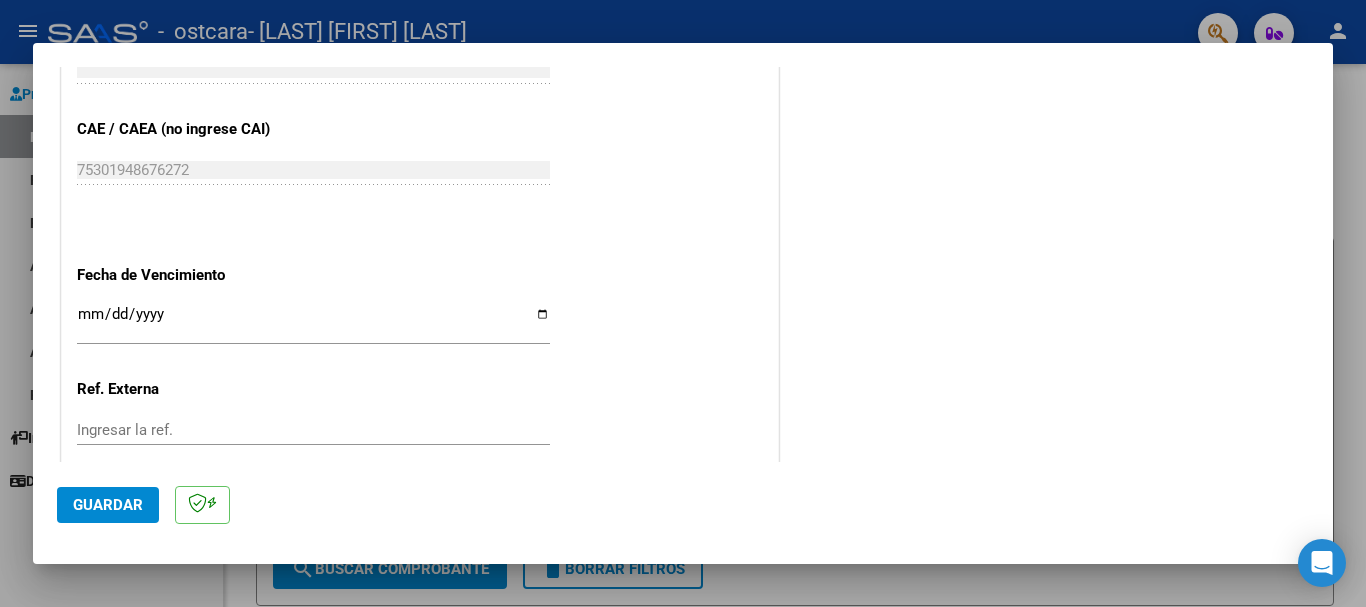 scroll, scrollTop: 1204, scrollLeft: 0, axis: vertical 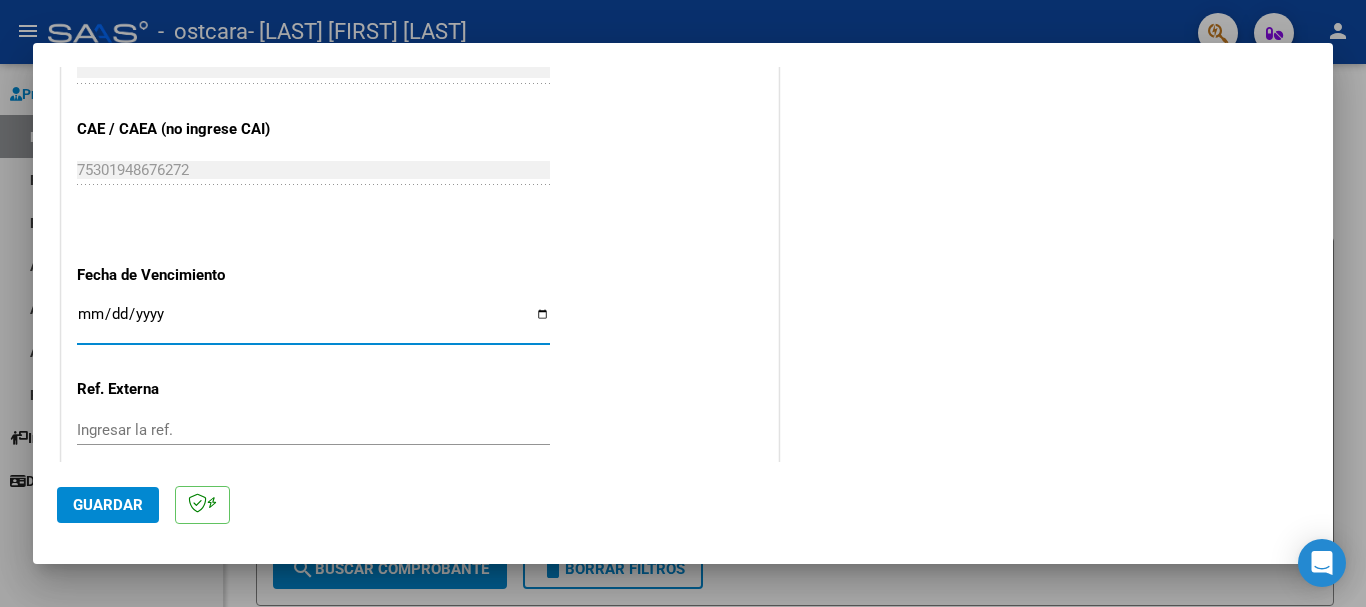 click on "Ingresar la fecha" at bounding box center (313, 322) 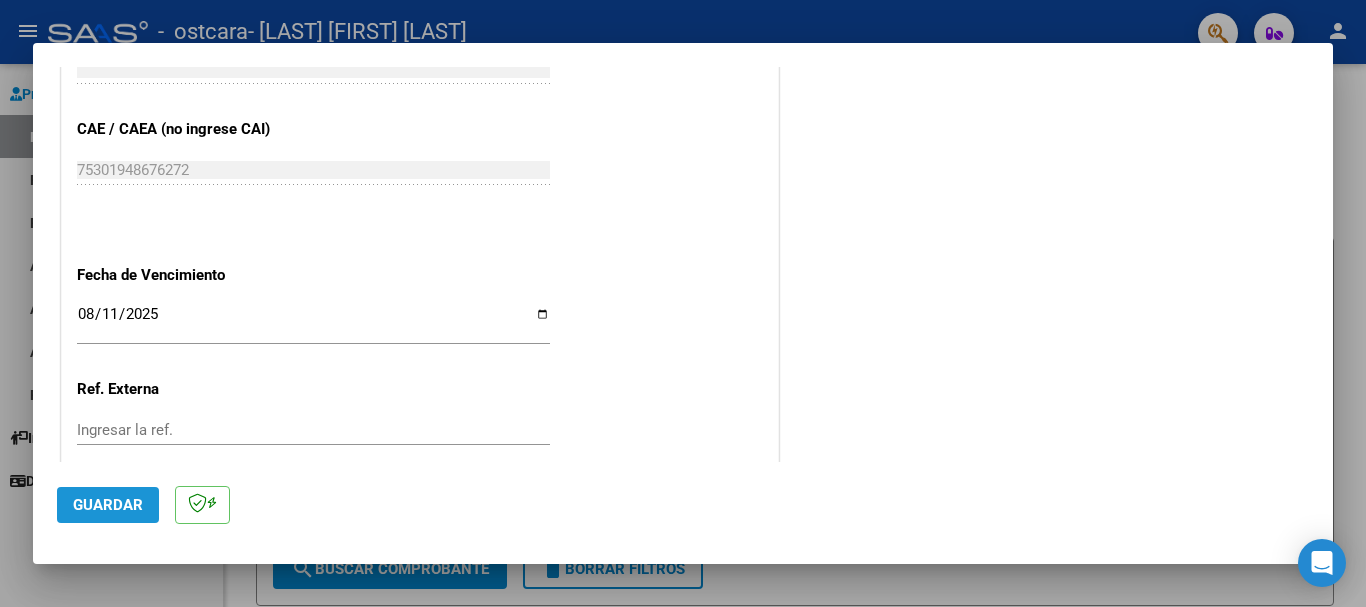 click on "Guardar" 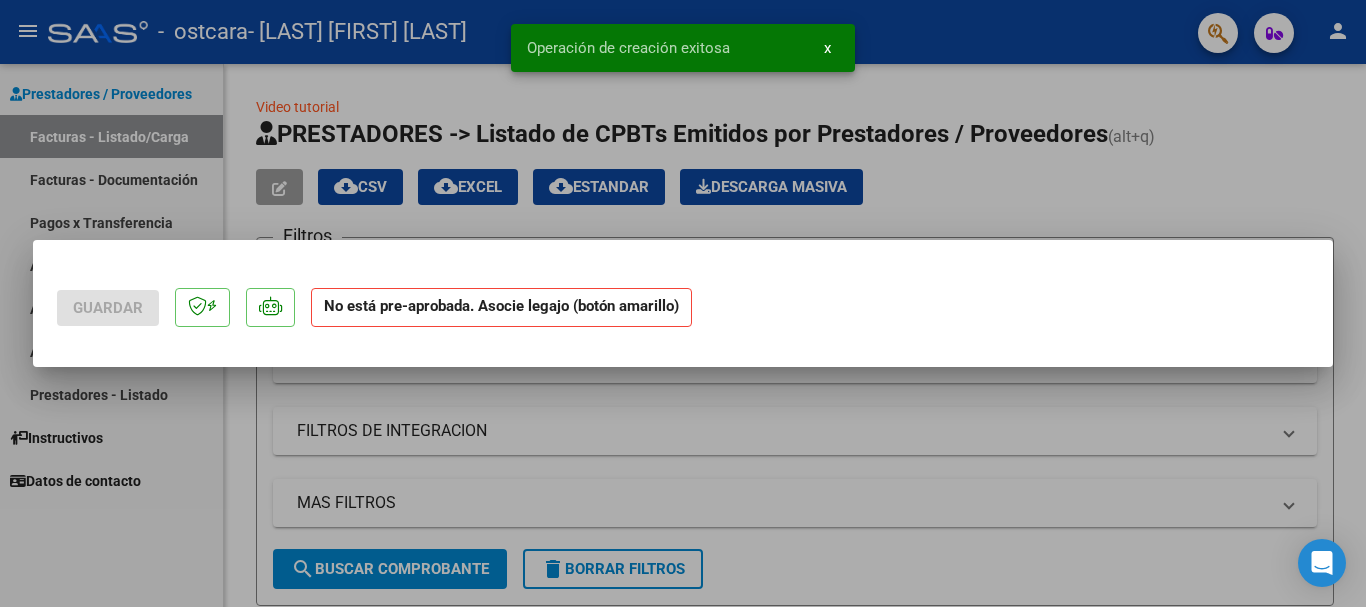scroll, scrollTop: 0, scrollLeft: 0, axis: both 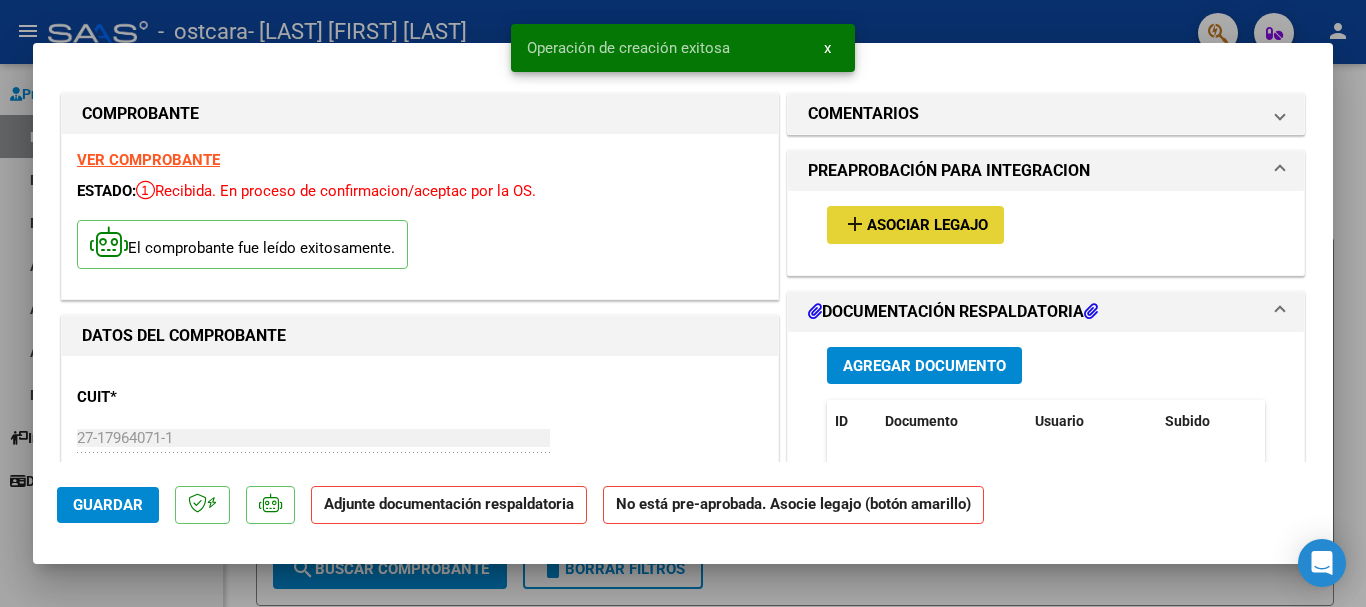 click on "Asociar Legajo" at bounding box center [927, 226] 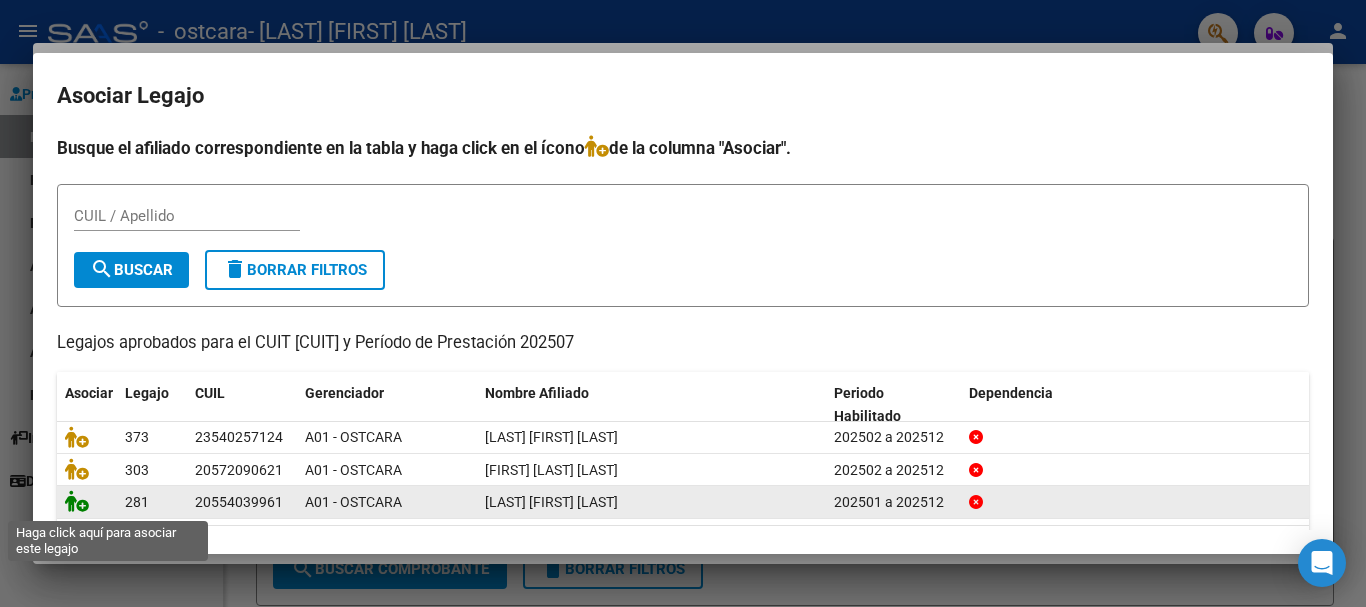 click 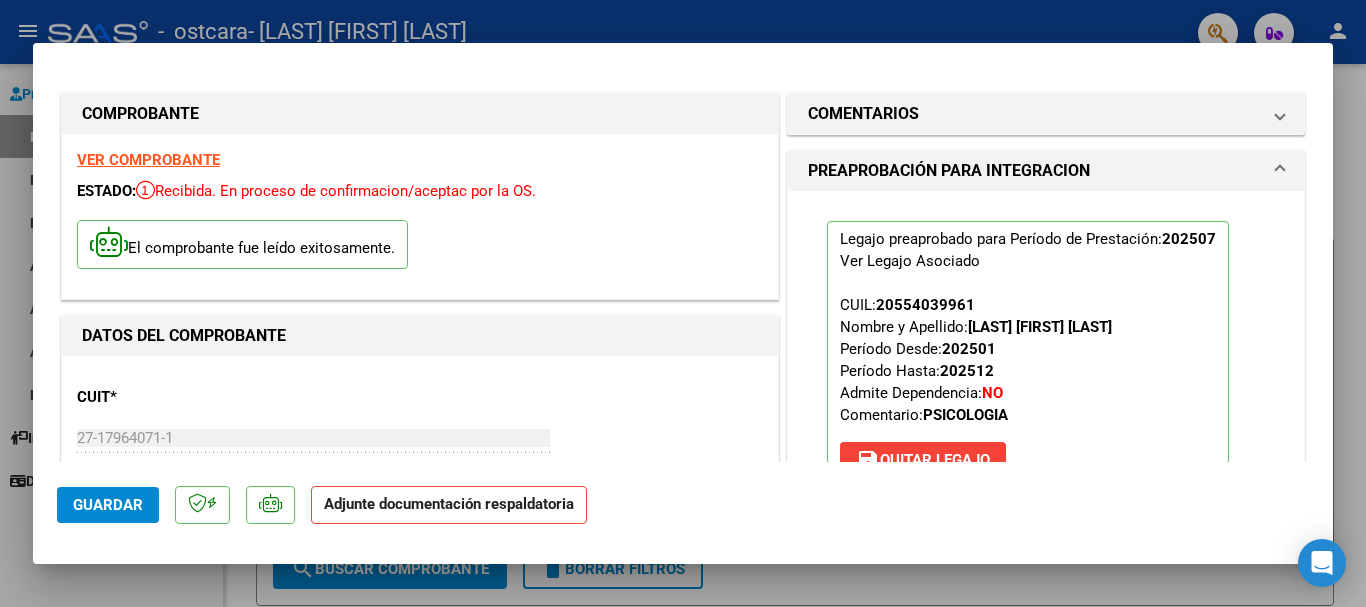 scroll, scrollTop: 416, scrollLeft: 0, axis: vertical 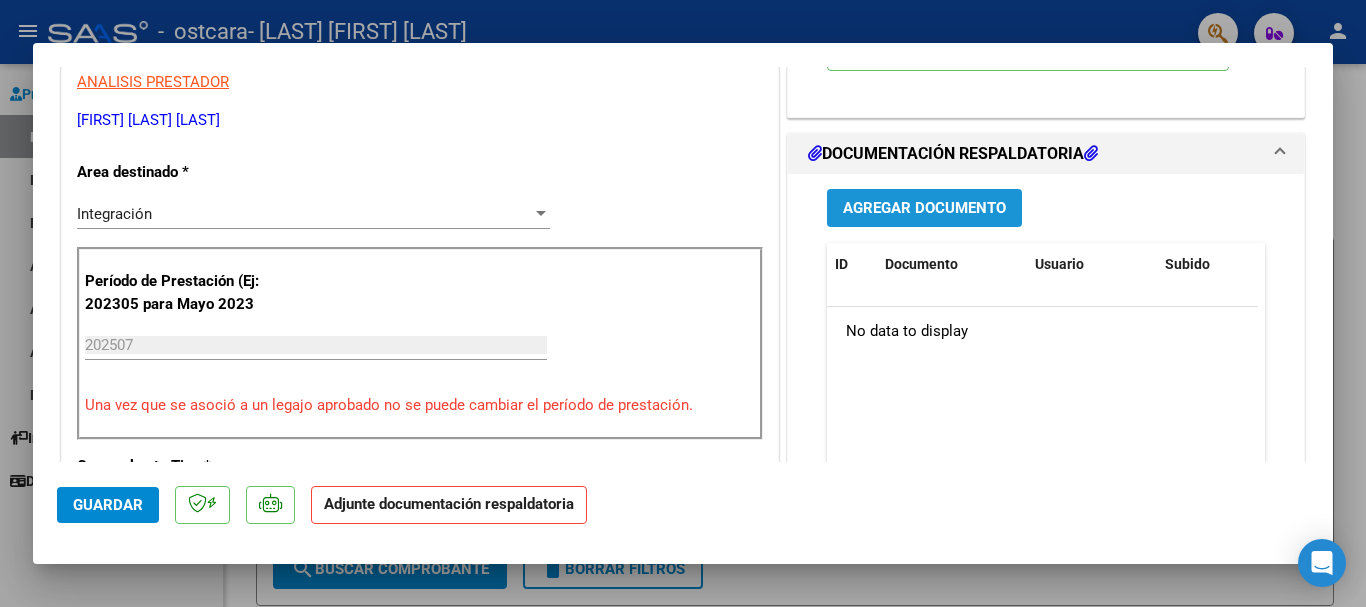 click on "Agregar Documento" at bounding box center (924, 209) 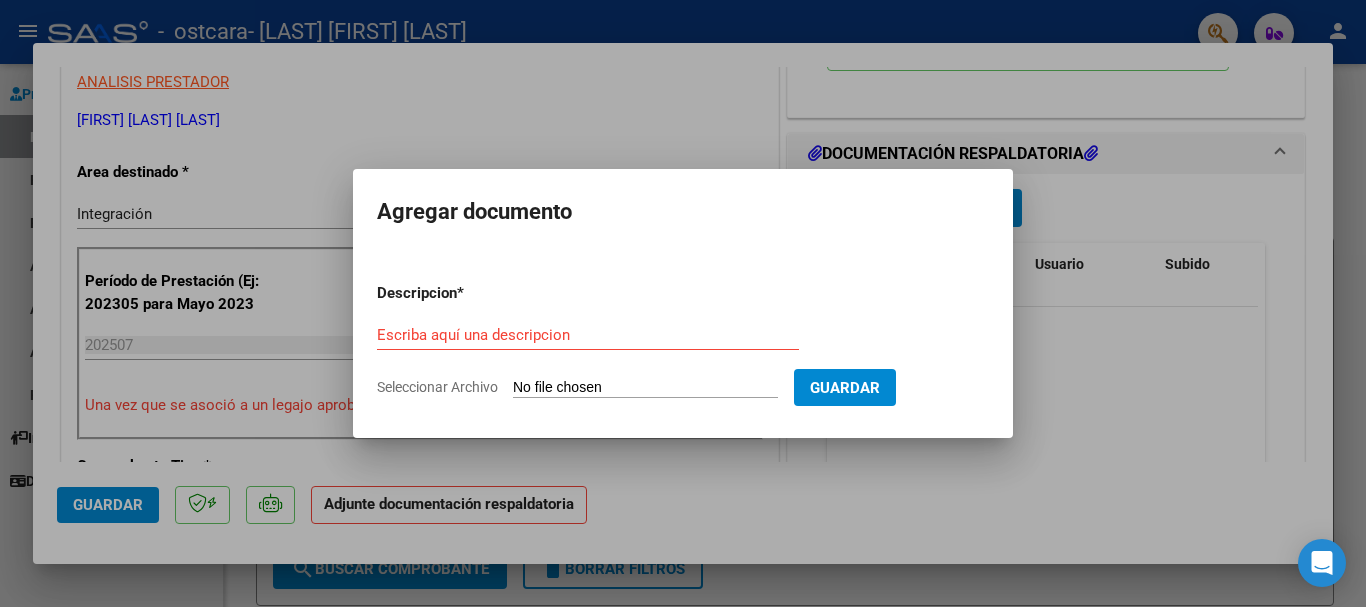 click on "Agregar documento" at bounding box center [683, 212] 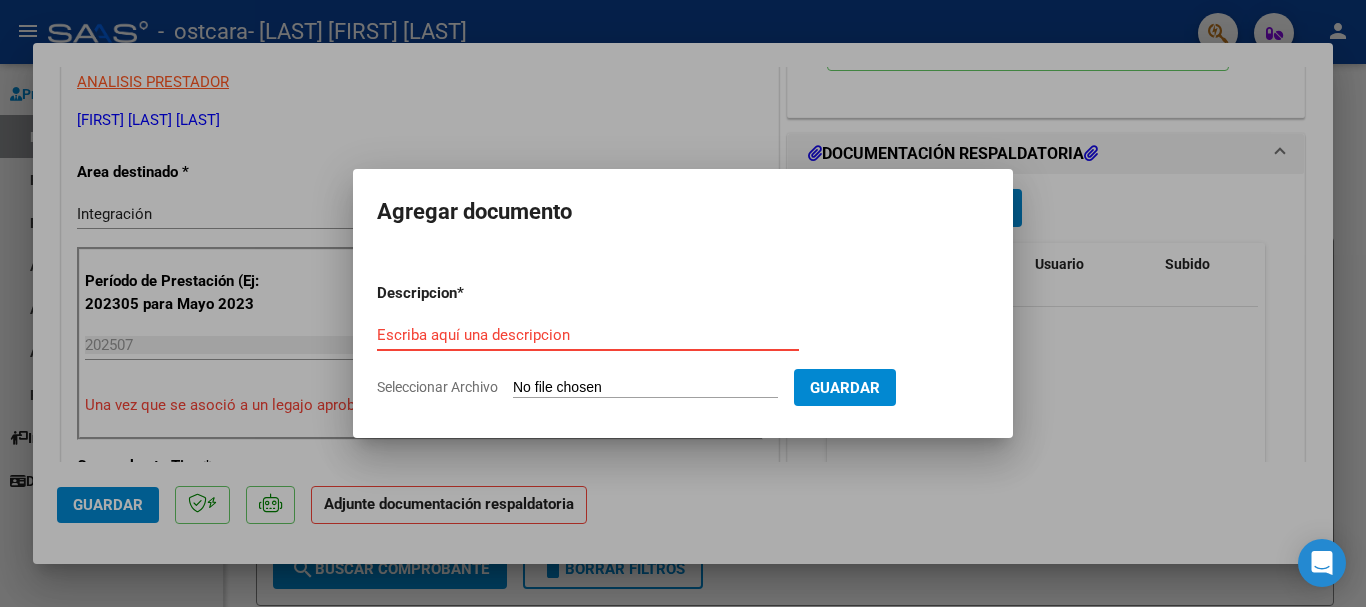 click on "Escriba aquí una descripcion" at bounding box center [588, 335] 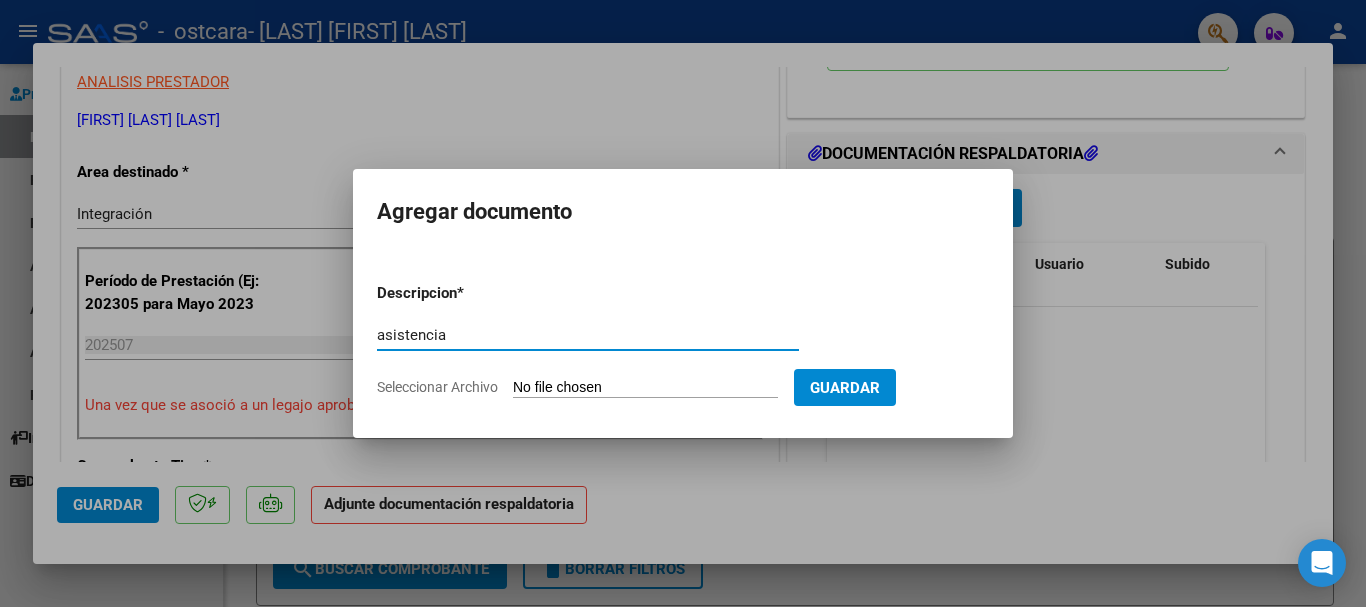 type on "asistencia" 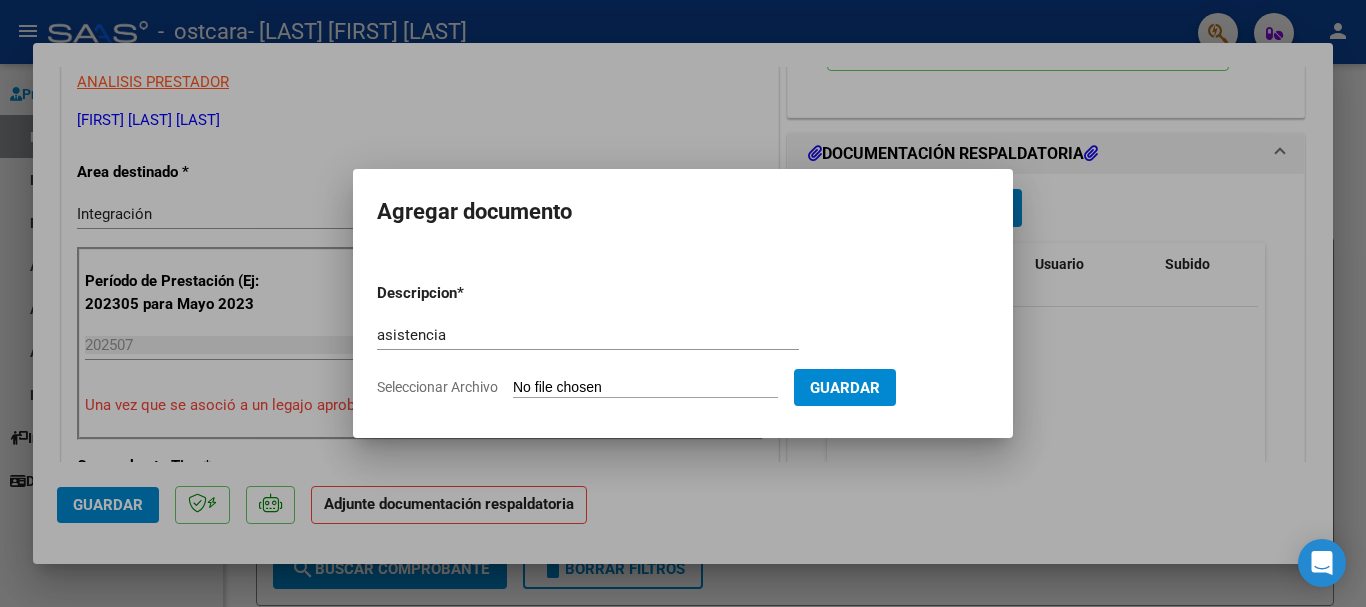 click on "Seleccionar Archivo" at bounding box center (645, 388) 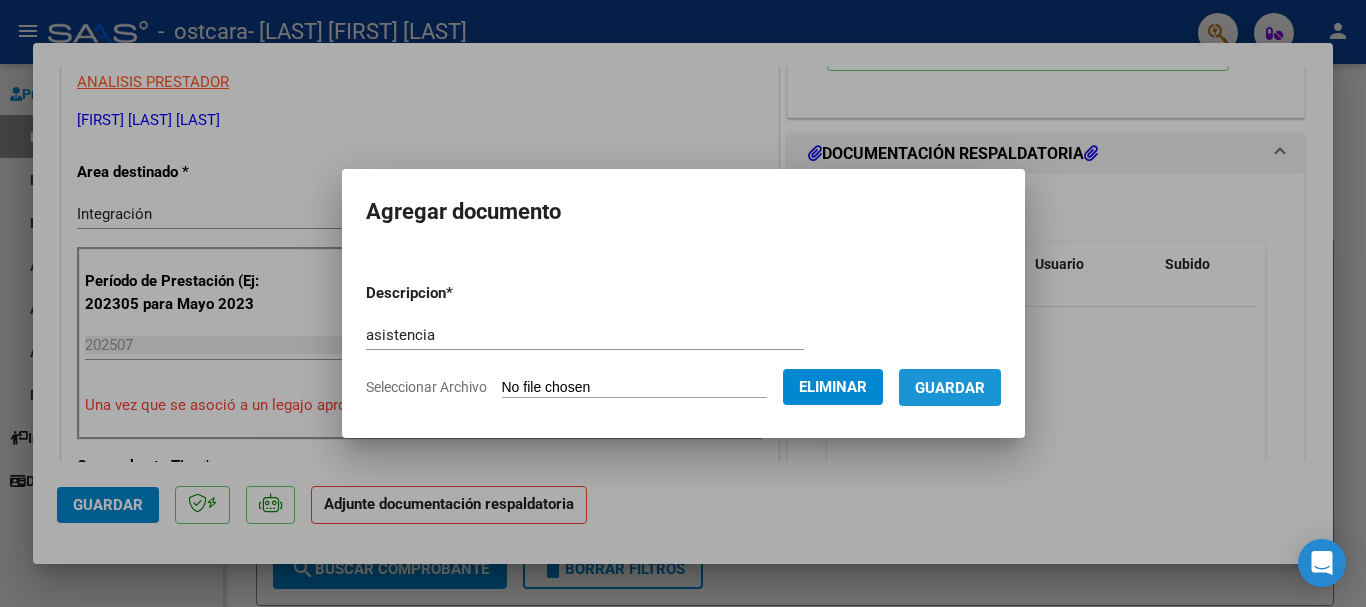 click on "Guardar" at bounding box center [950, 388] 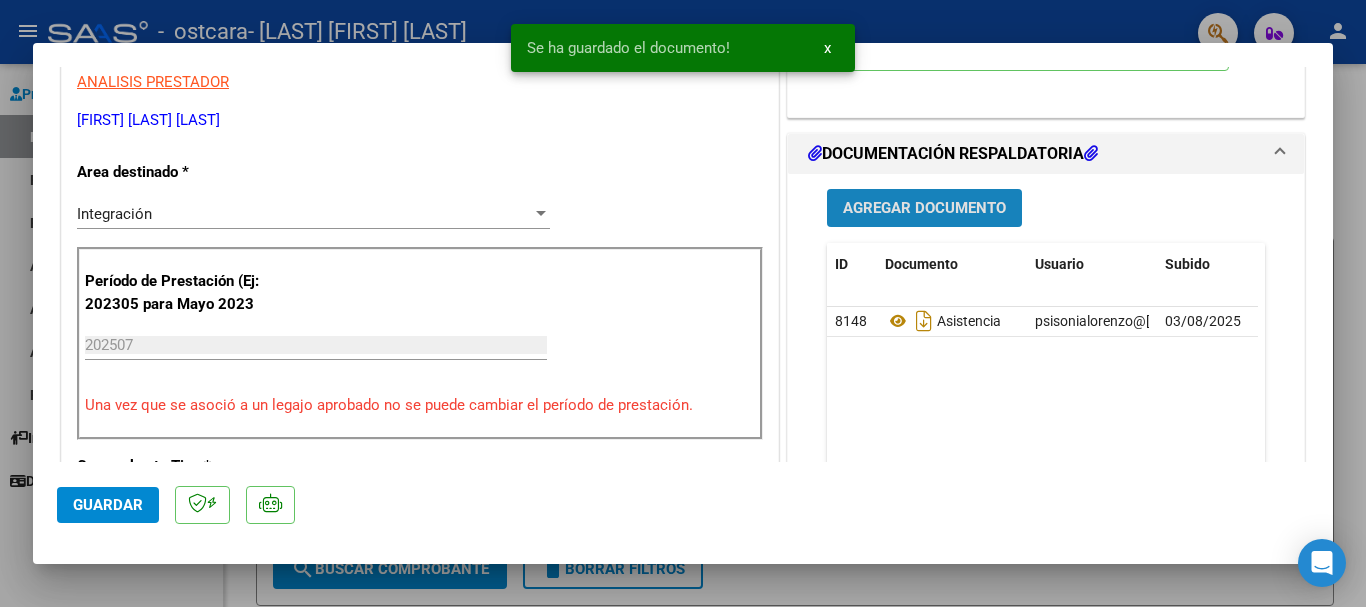 click on "Agregar Documento" at bounding box center (924, 209) 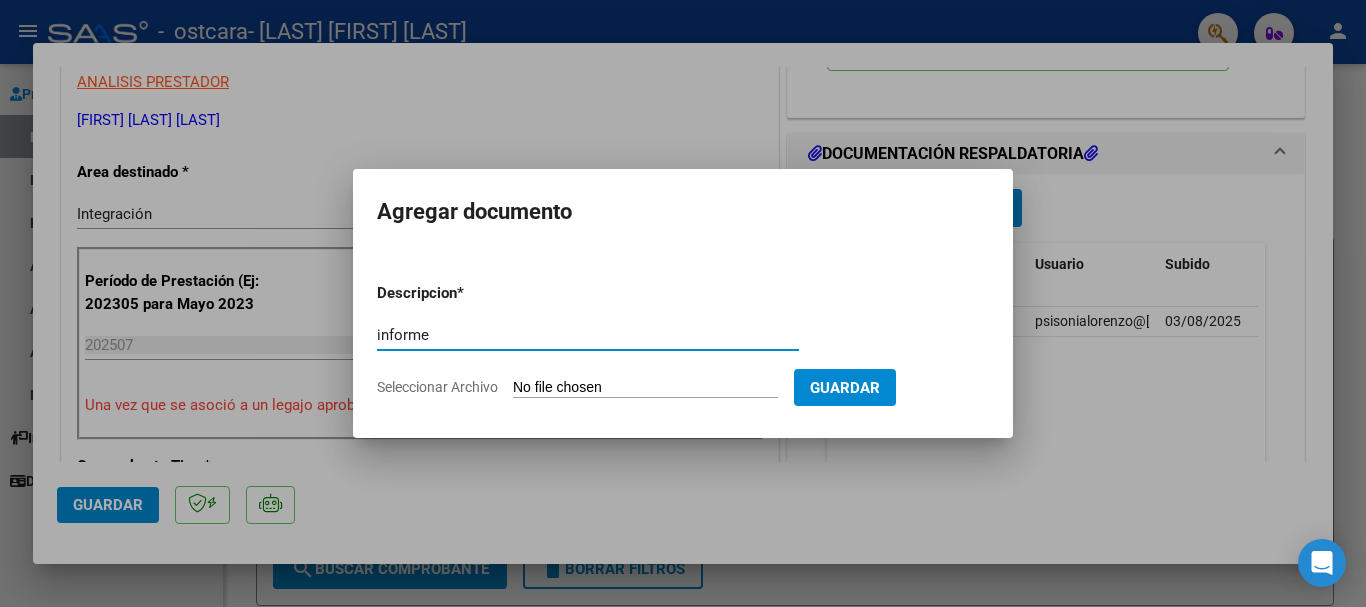 type on "informe" 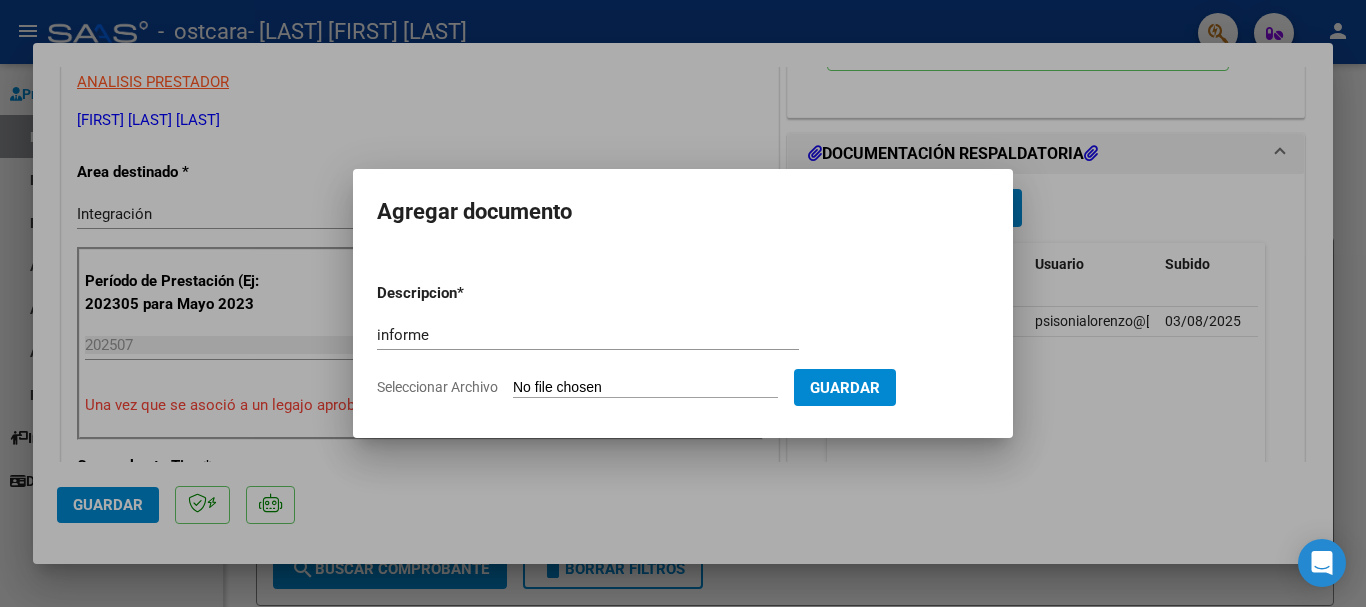 type on "C:\fakepath\JULIO PEREZ julio 2025.pdf" 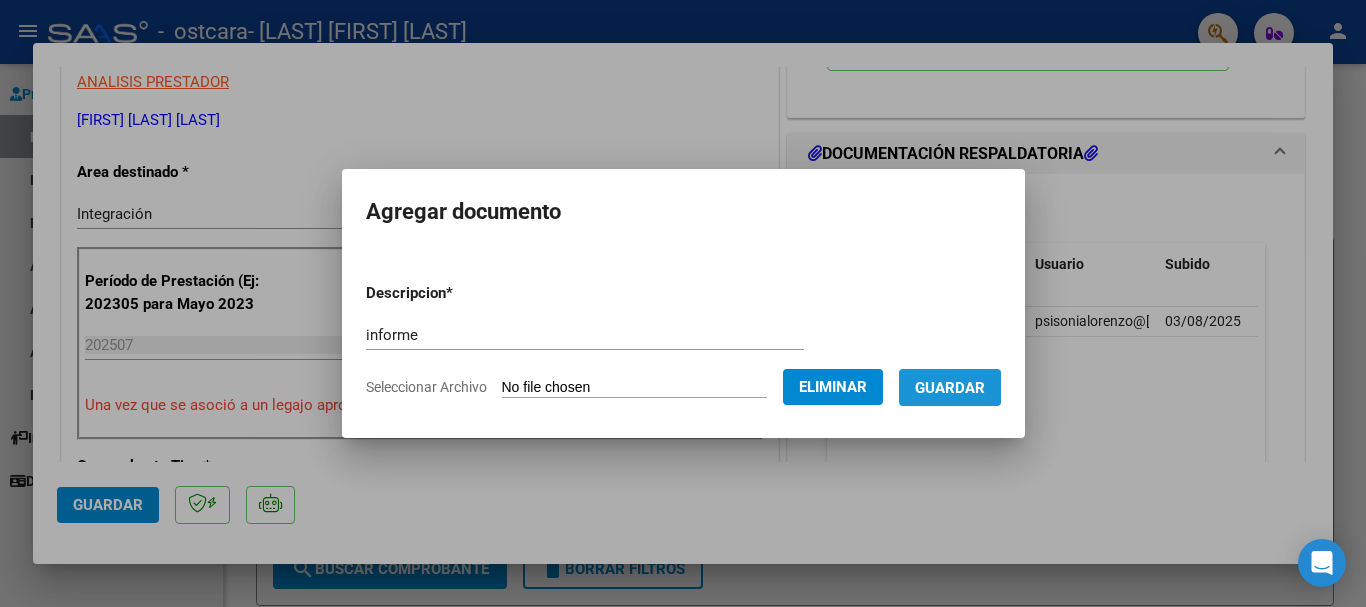 click on "Guardar" at bounding box center [950, 388] 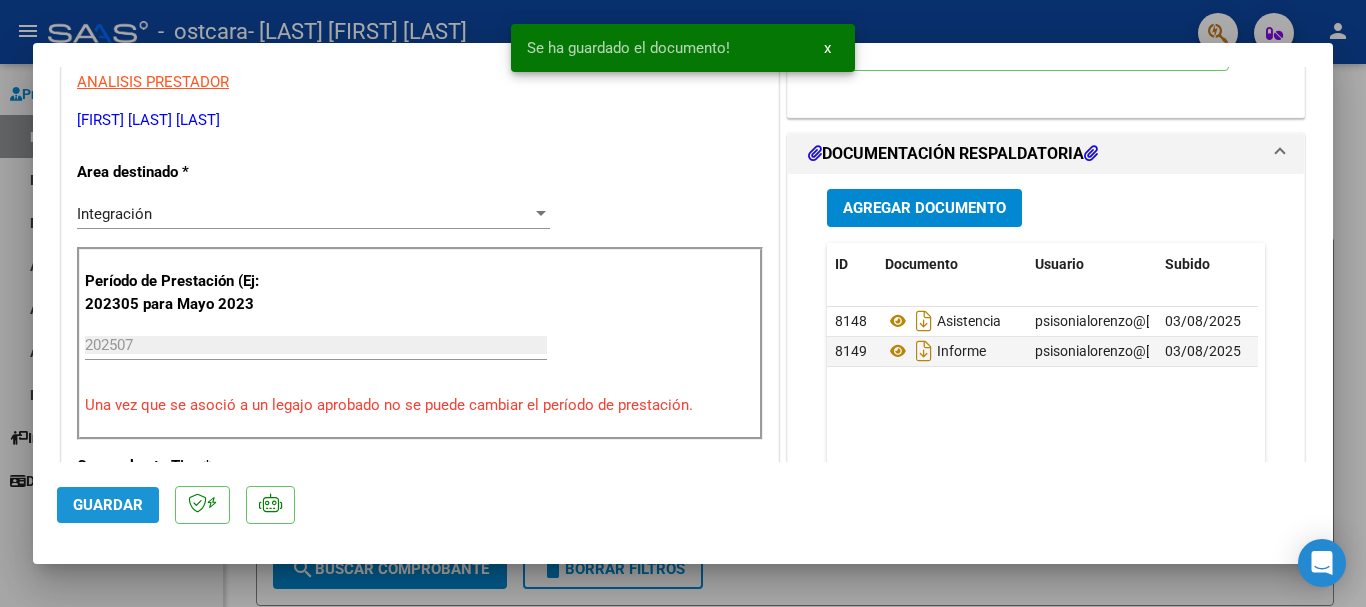 click on "Guardar" 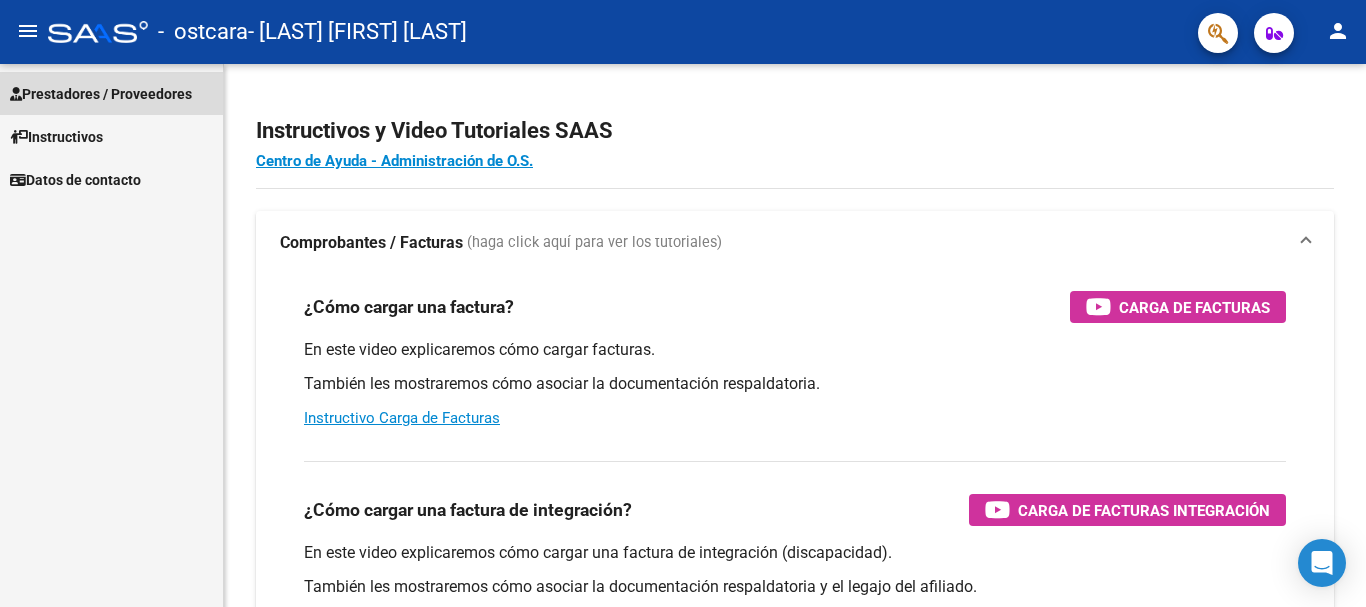 click on "Prestadores / Proveedores" at bounding box center [101, 94] 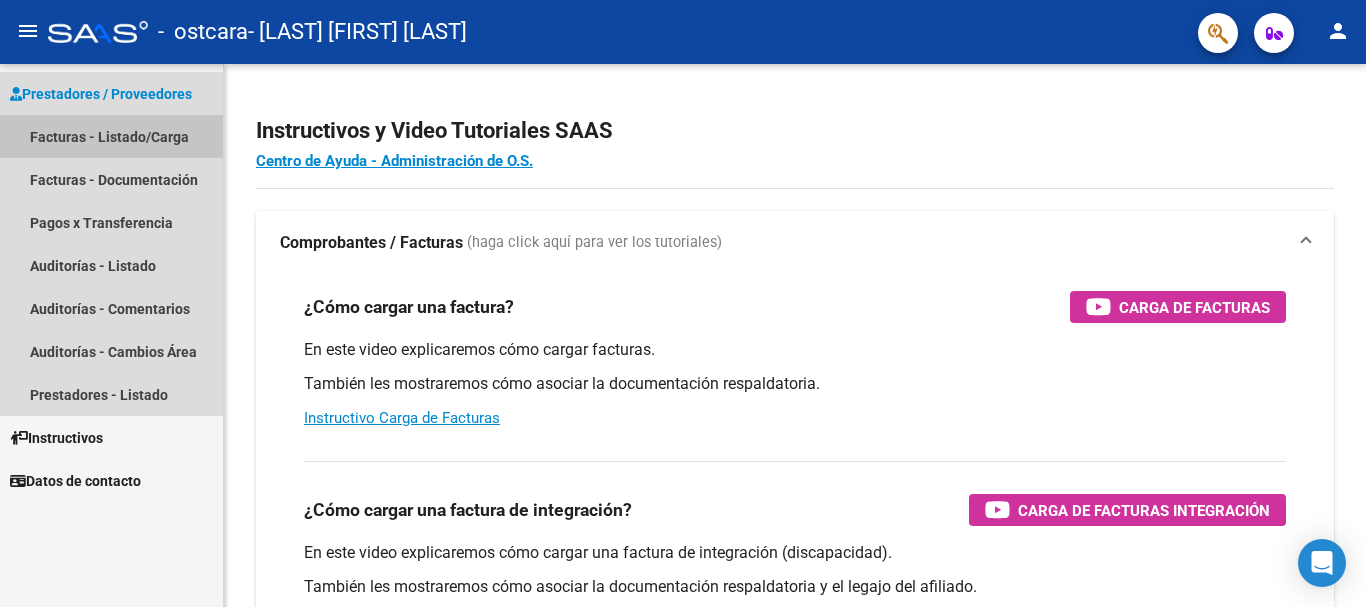 click on "Facturas - Listado/Carga" at bounding box center [111, 136] 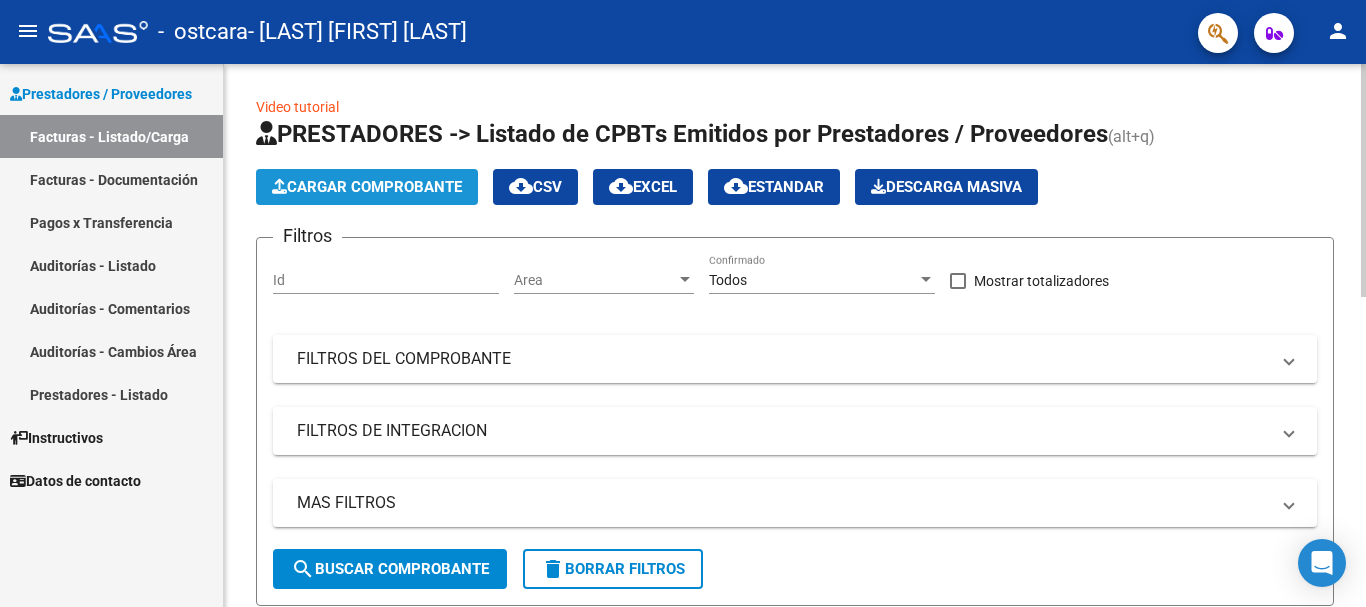 click on "Cargar Comprobante" 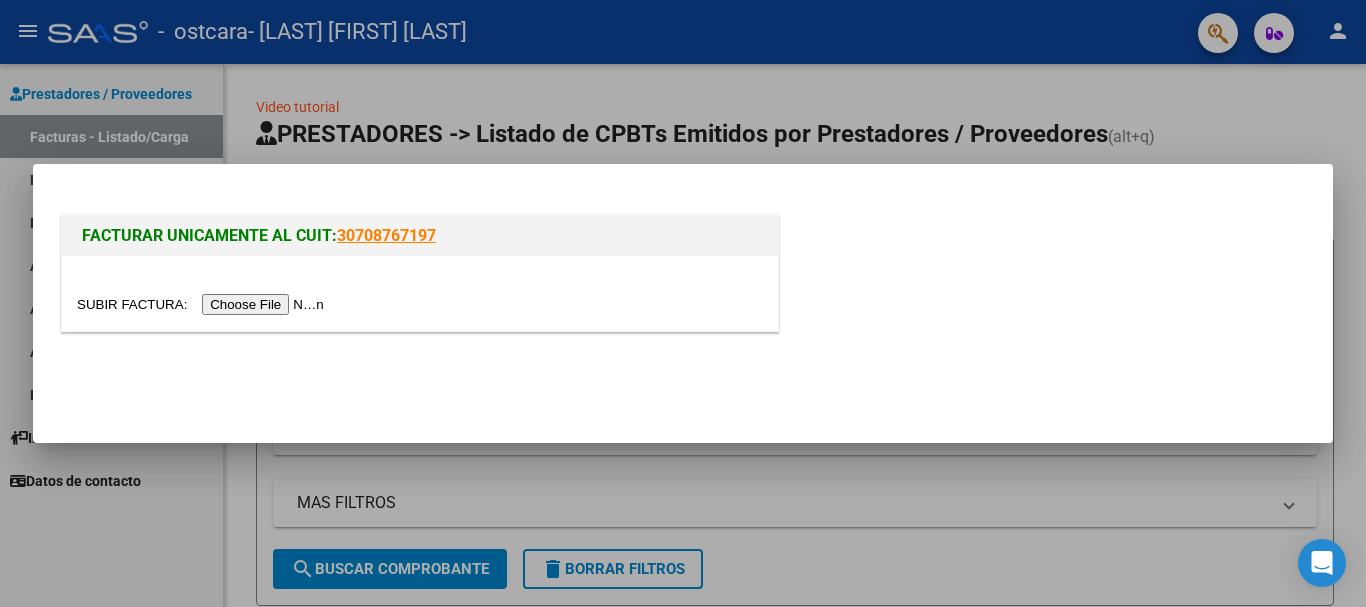 click at bounding box center [203, 304] 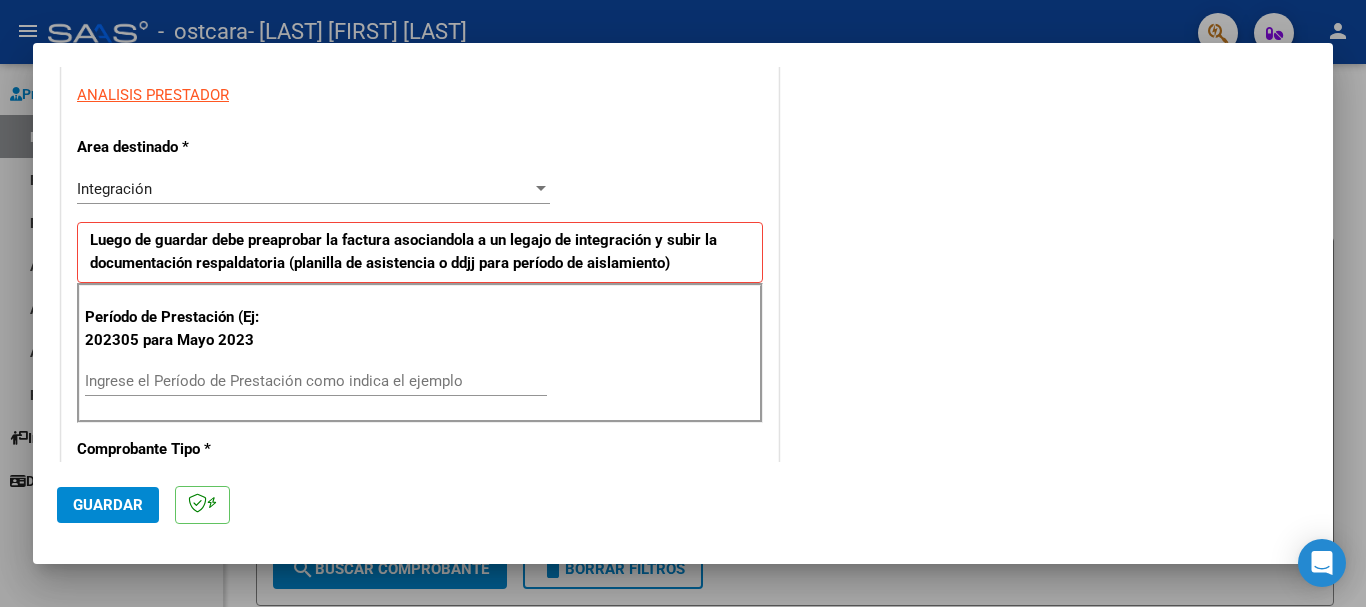 scroll, scrollTop: 366, scrollLeft: 0, axis: vertical 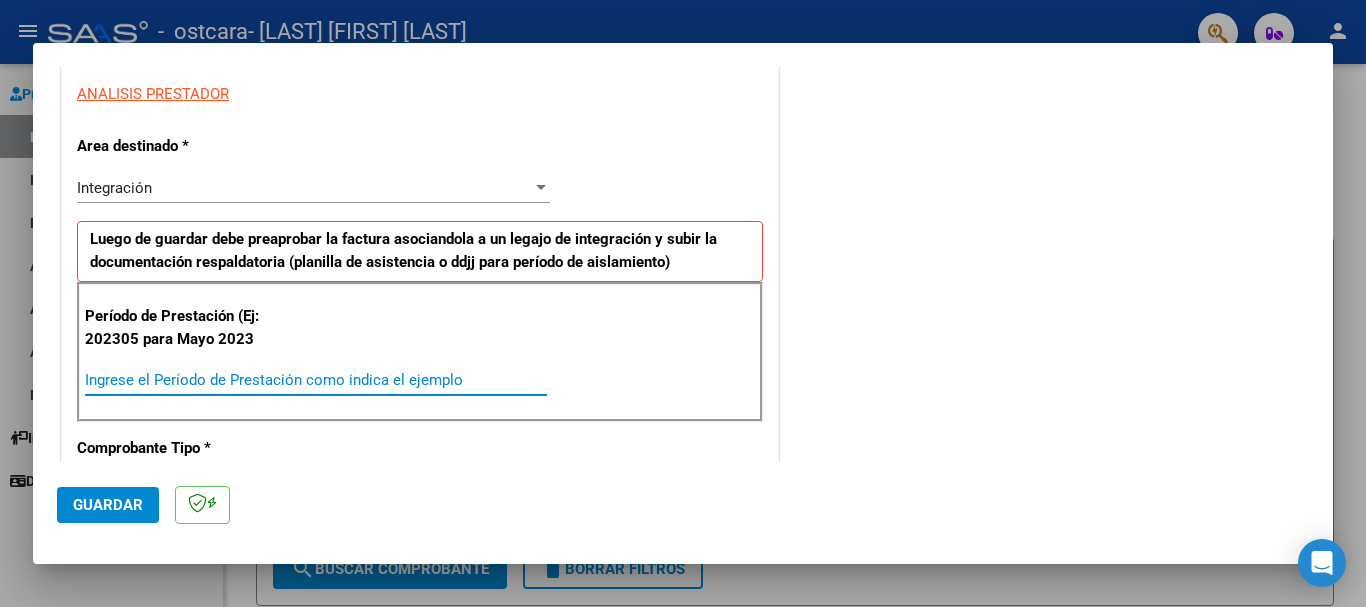 click on "Ingrese el Período de Prestación como indica el ejemplo" at bounding box center [316, 380] 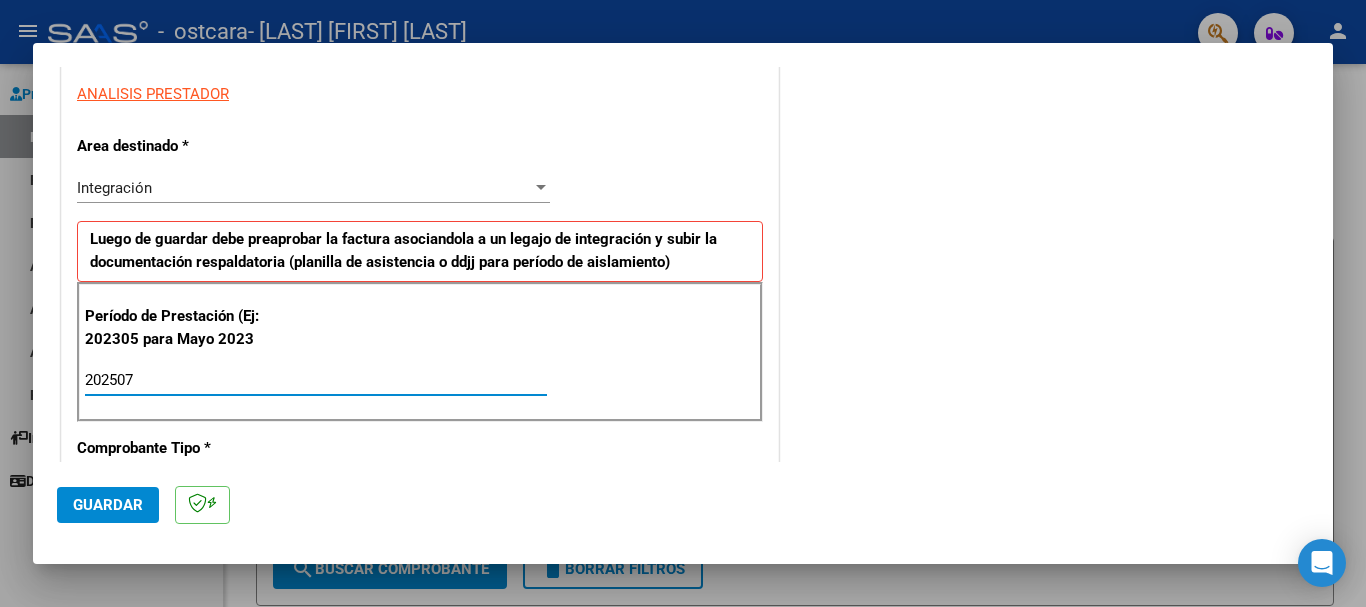 type on "202507" 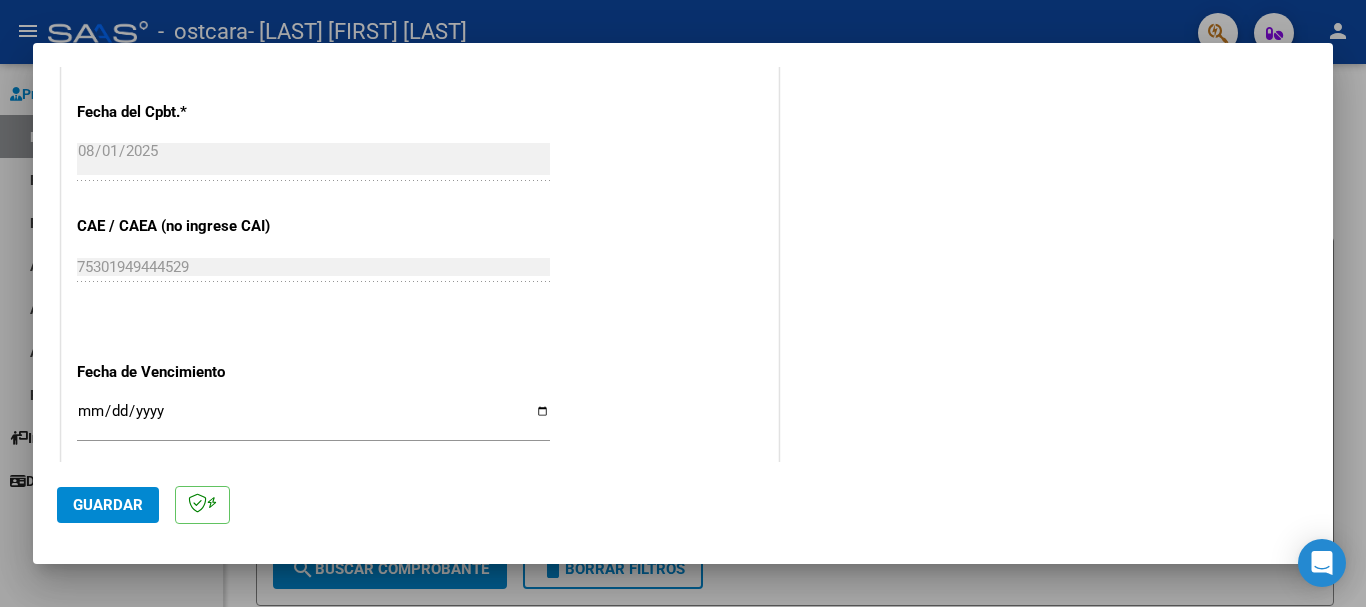 scroll, scrollTop: 1107, scrollLeft: 0, axis: vertical 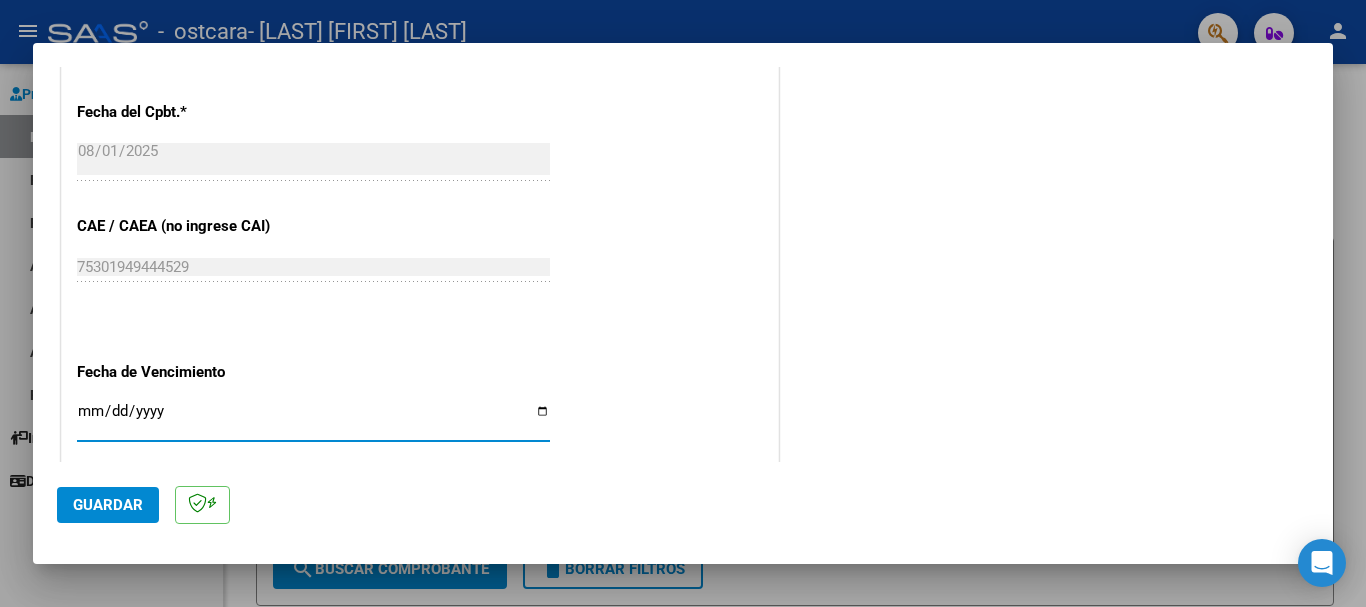 click on "Ingresar la fecha" at bounding box center [313, 419] 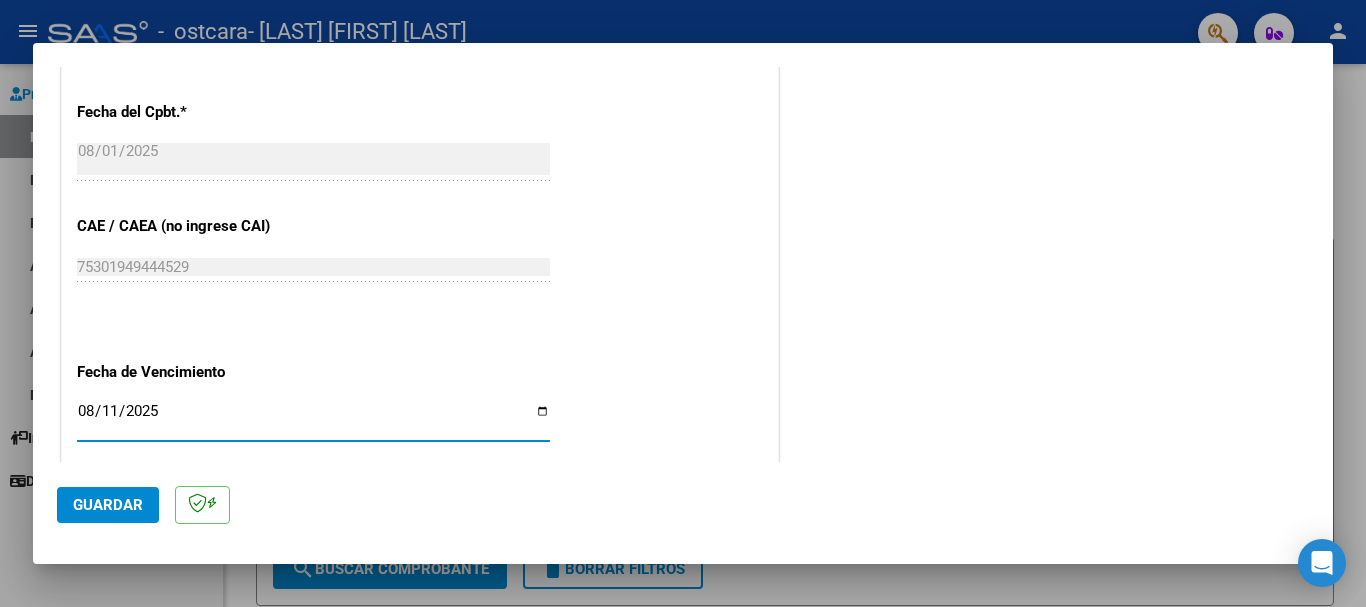 type on "2025-08-11" 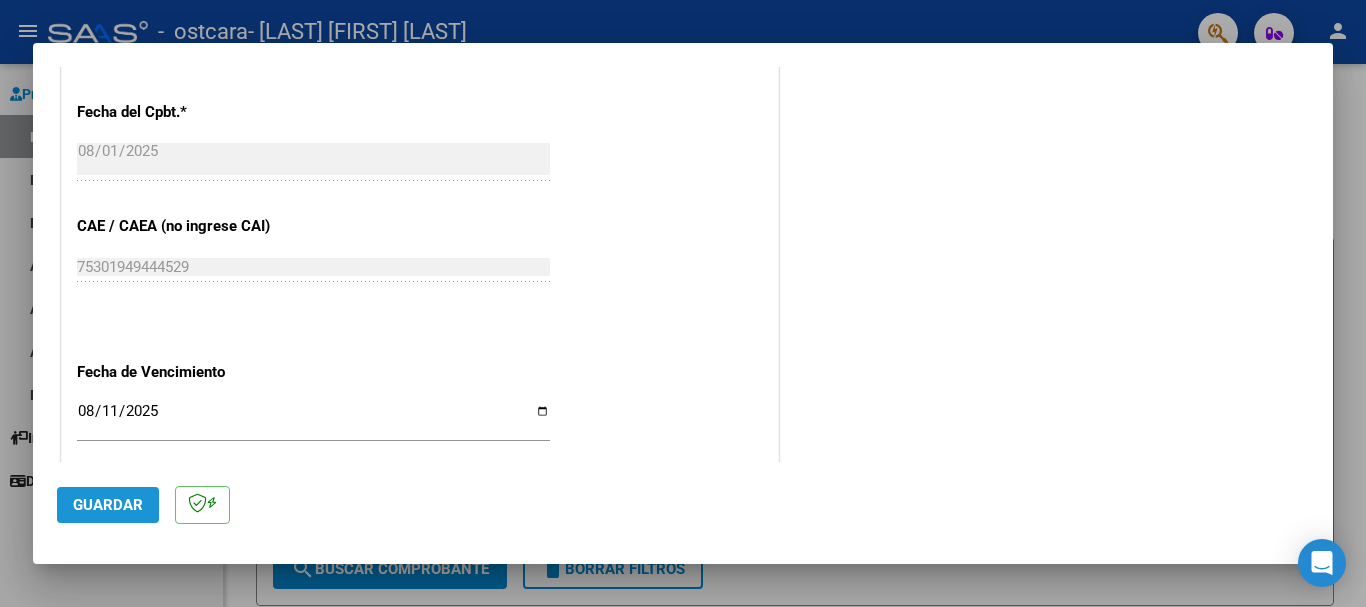 click on "Guardar" 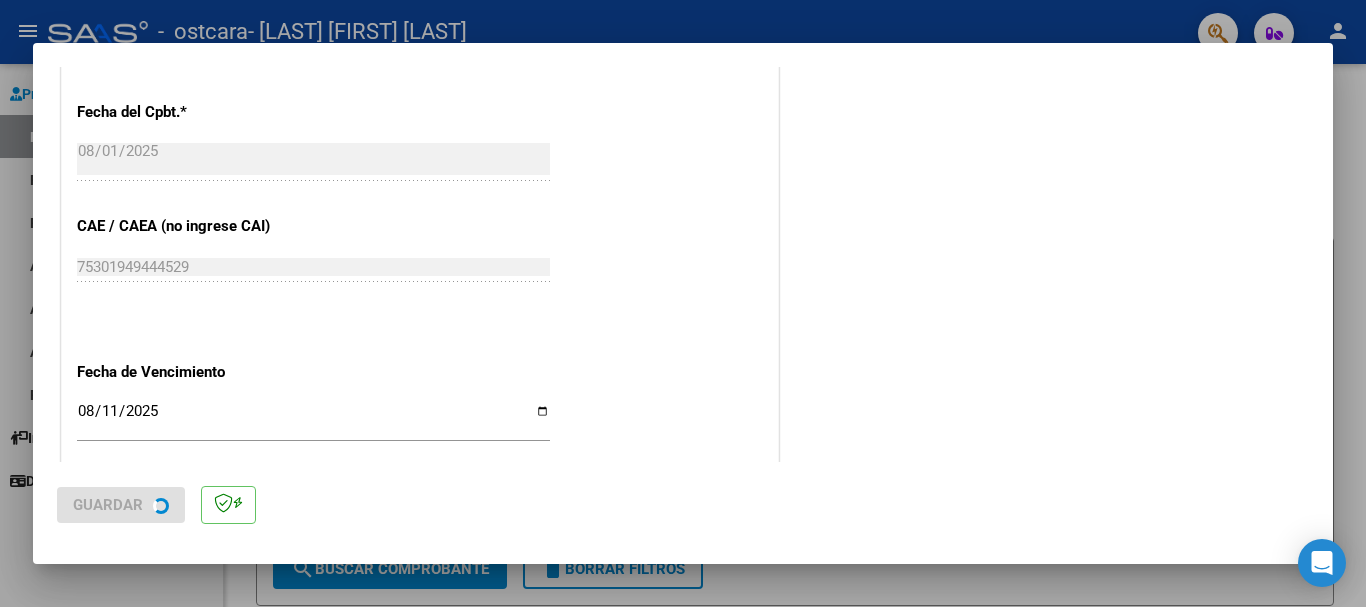scroll, scrollTop: 0, scrollLeft: 0, axis: both 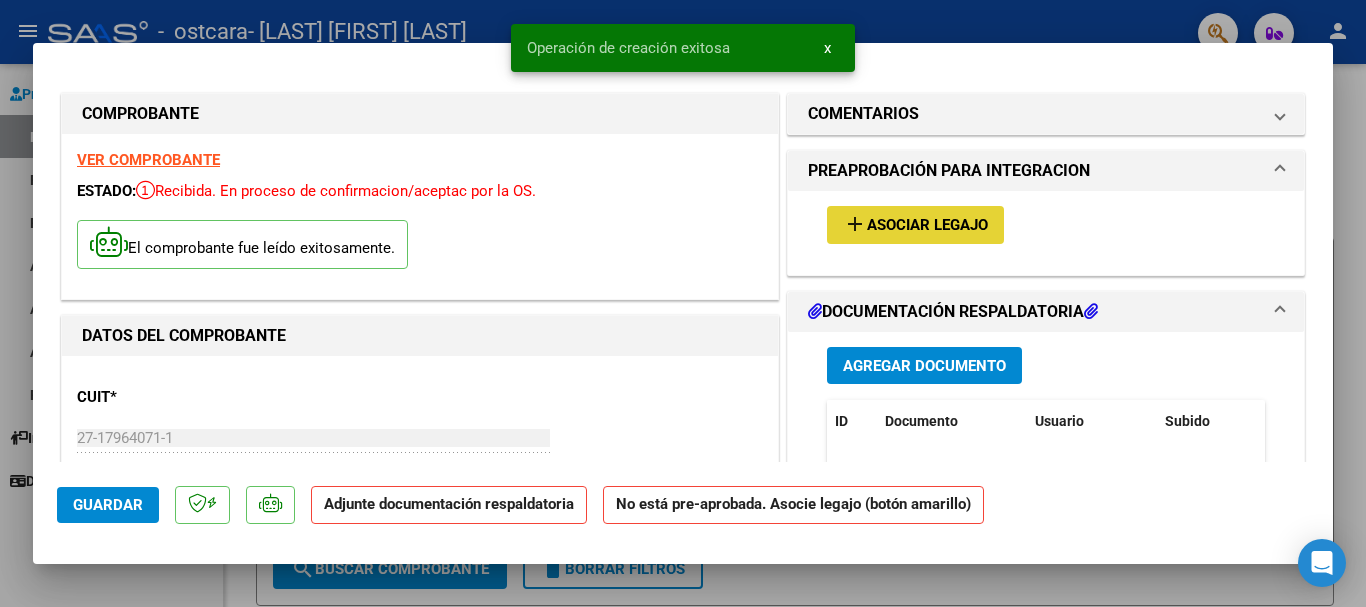 click on "Asociar Legajo" at bounding box center [927, 226] 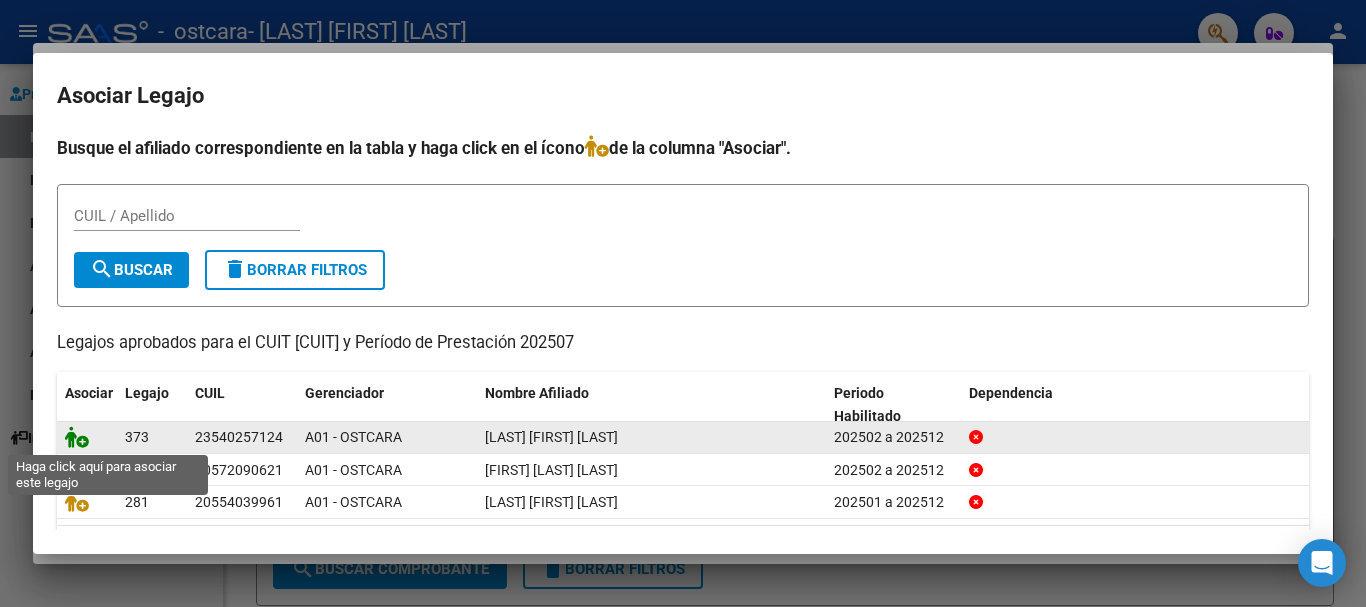 click 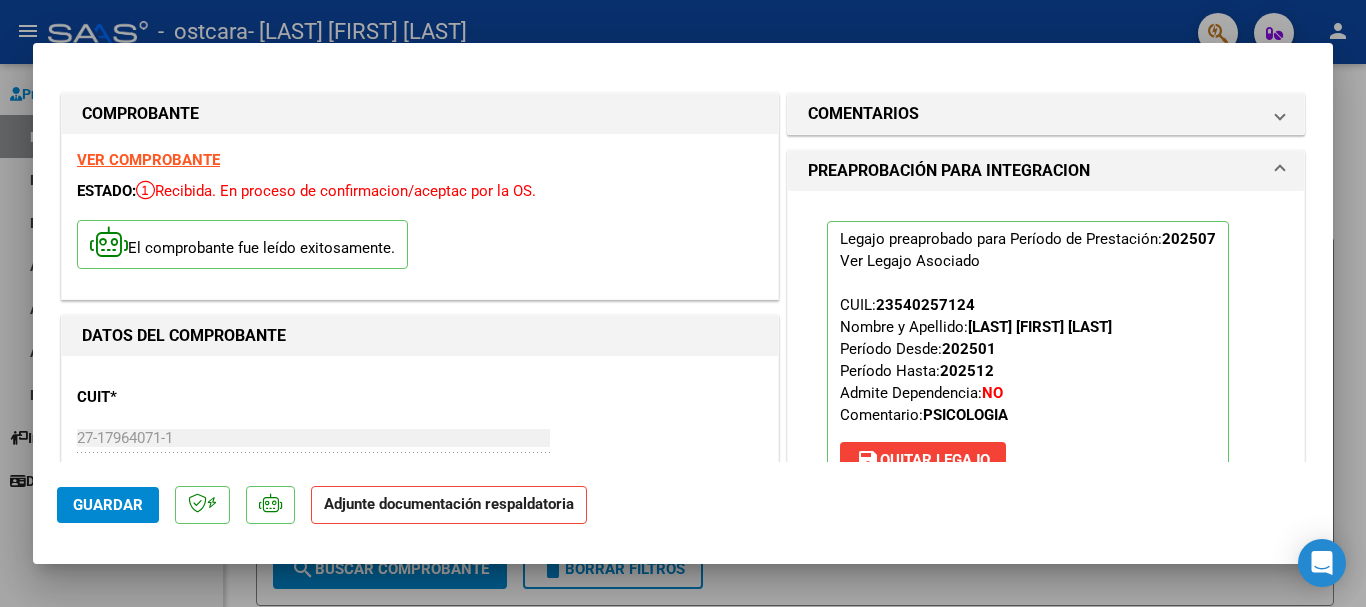 scroll, scrollTop: 311, scrollLeft: 0, axis: vertical 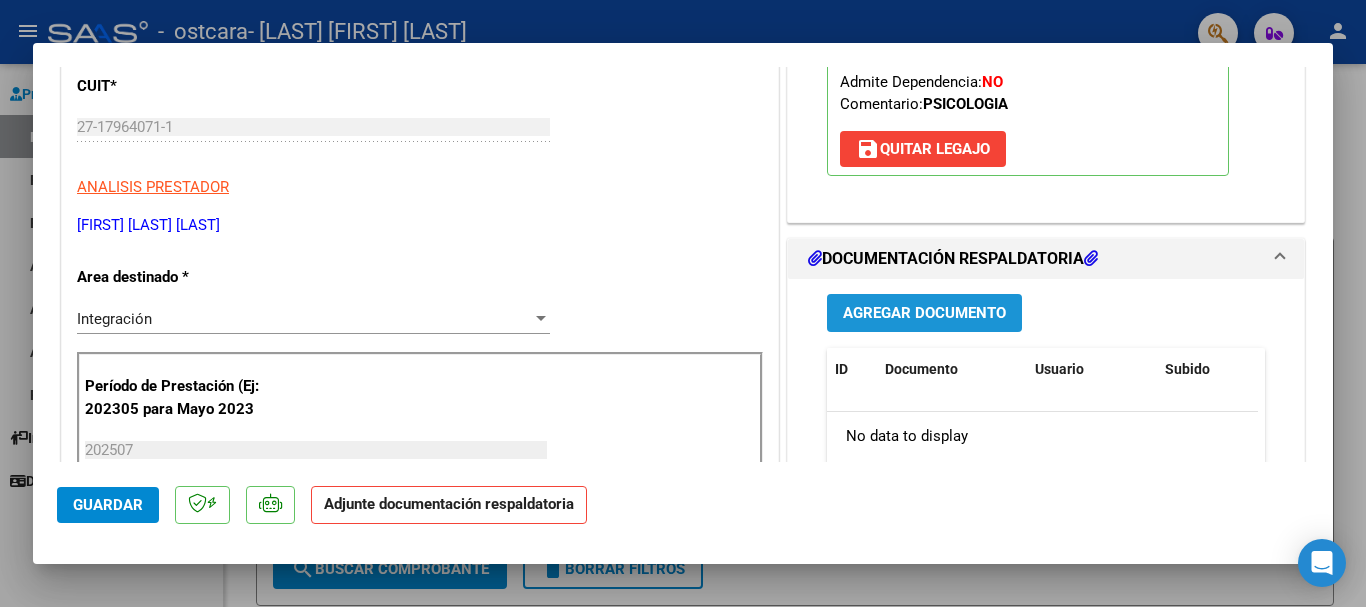 click on "Agregar Documento" at bounding box center [924, 314] 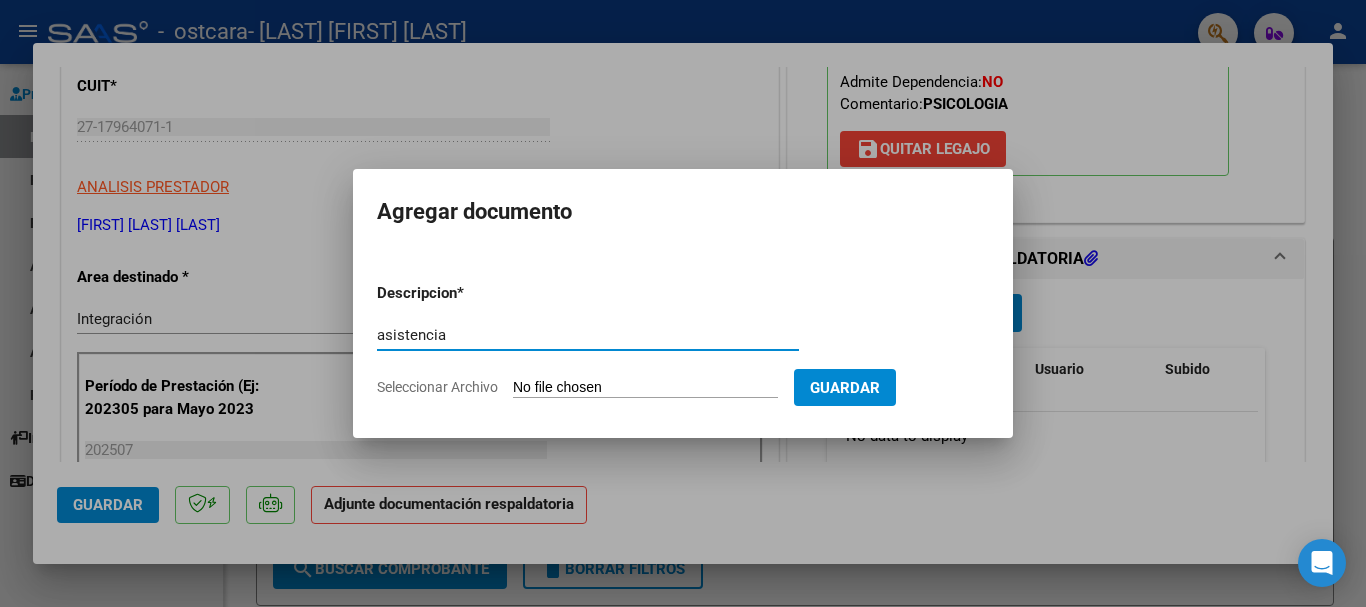 type on "asistencia" 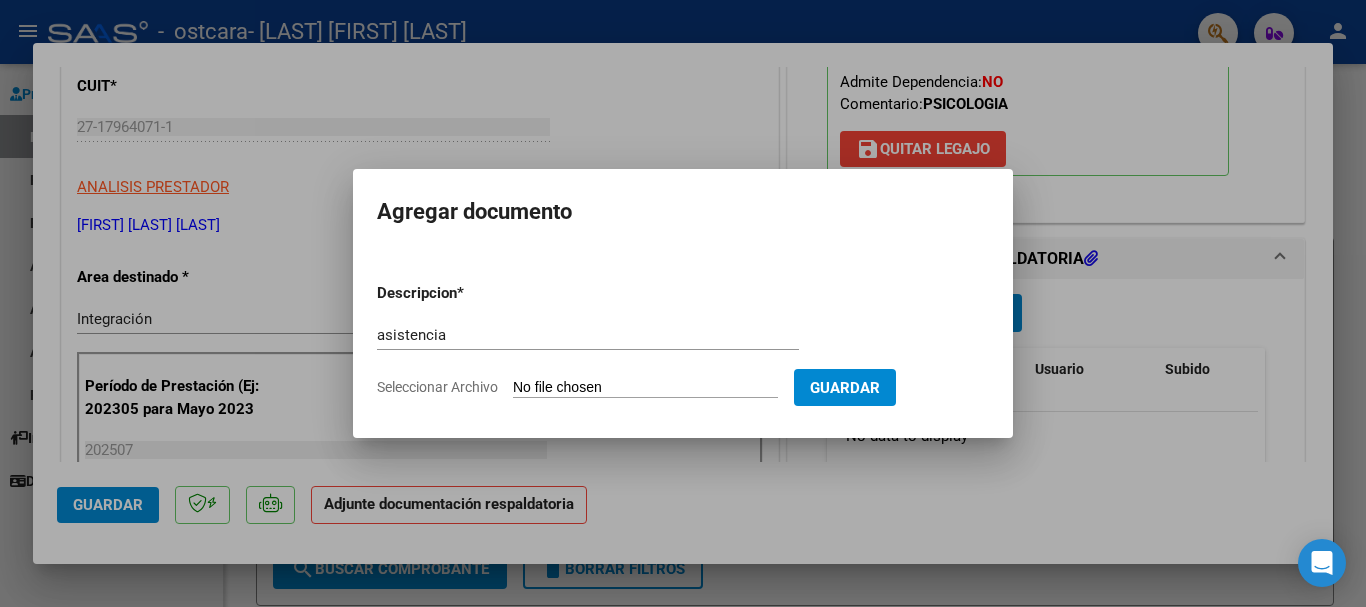 click on "Seleccionar Archivo" at bounding box center (645, 388) 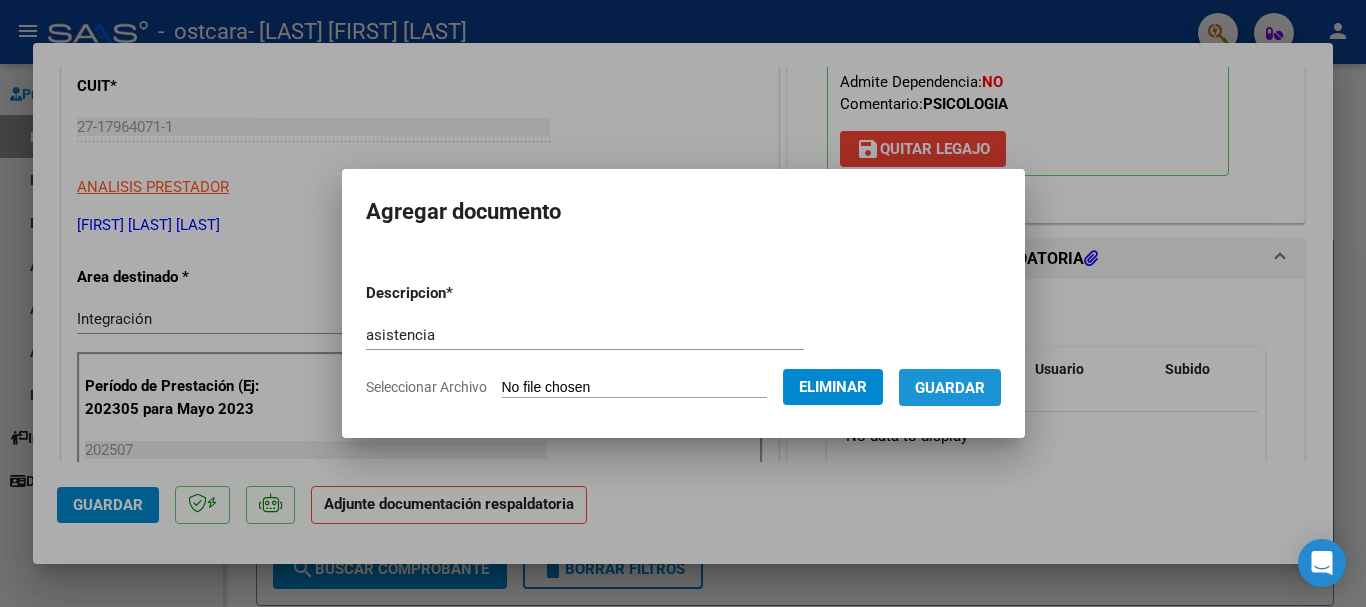 click on "Guardar" at bounding box center (950, 388) 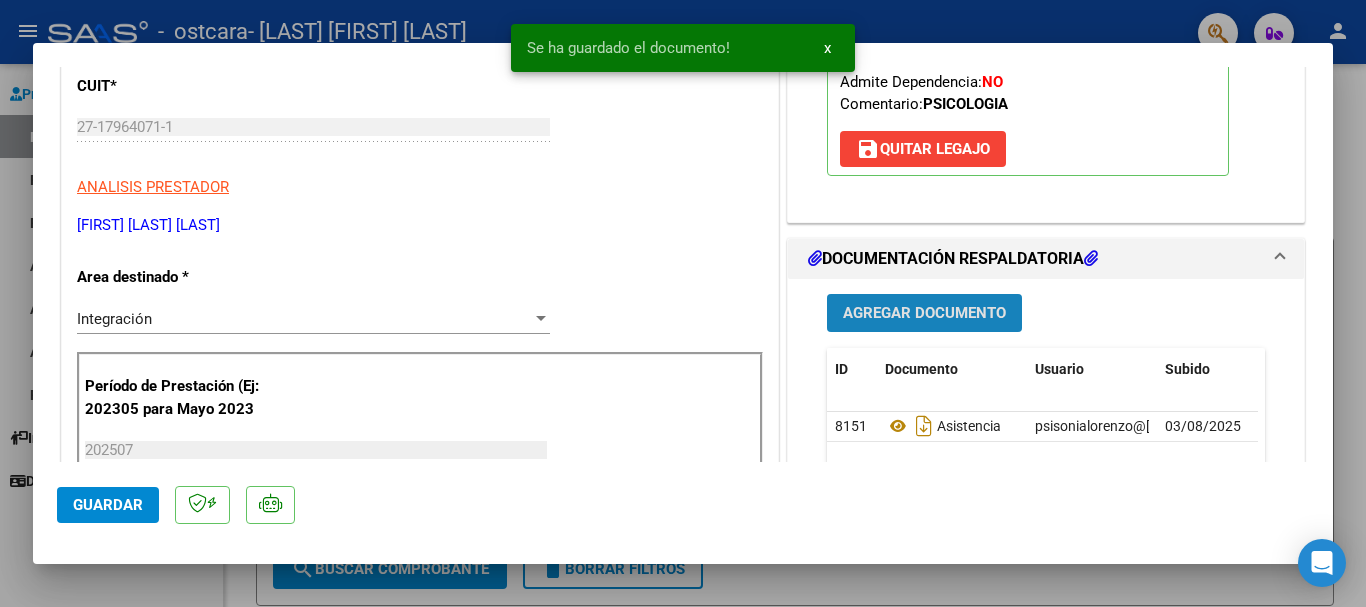 click on "Agregar Documento" at bounding box center [924, 312] 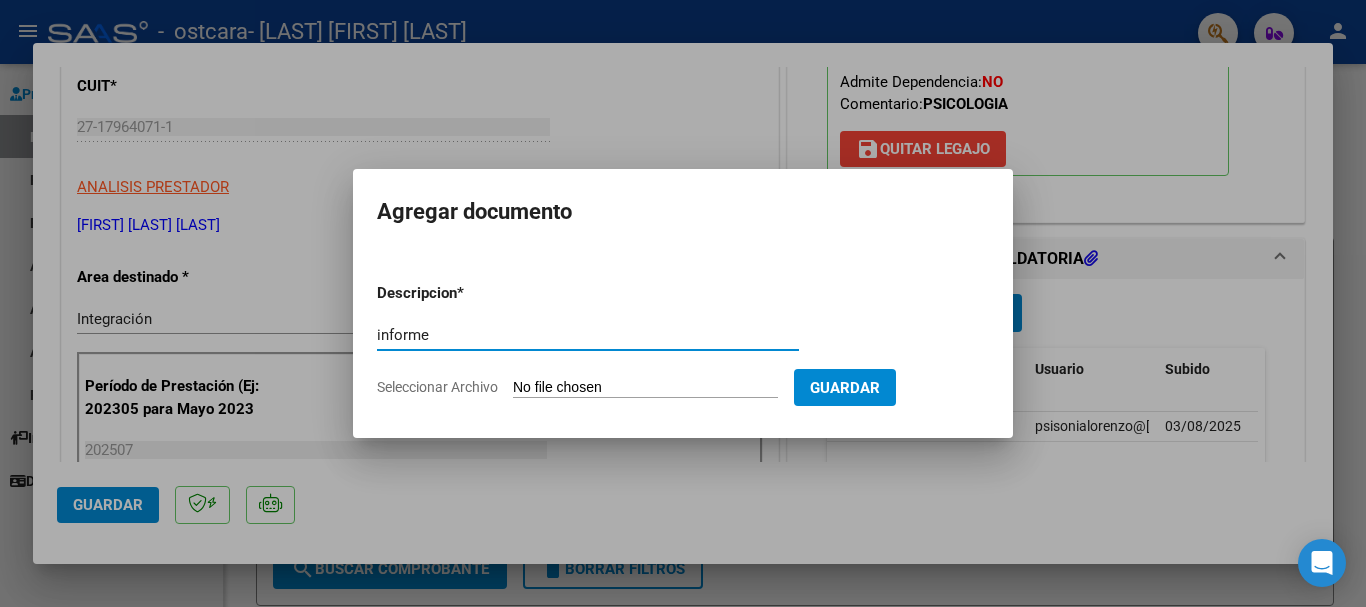 type on "informe" 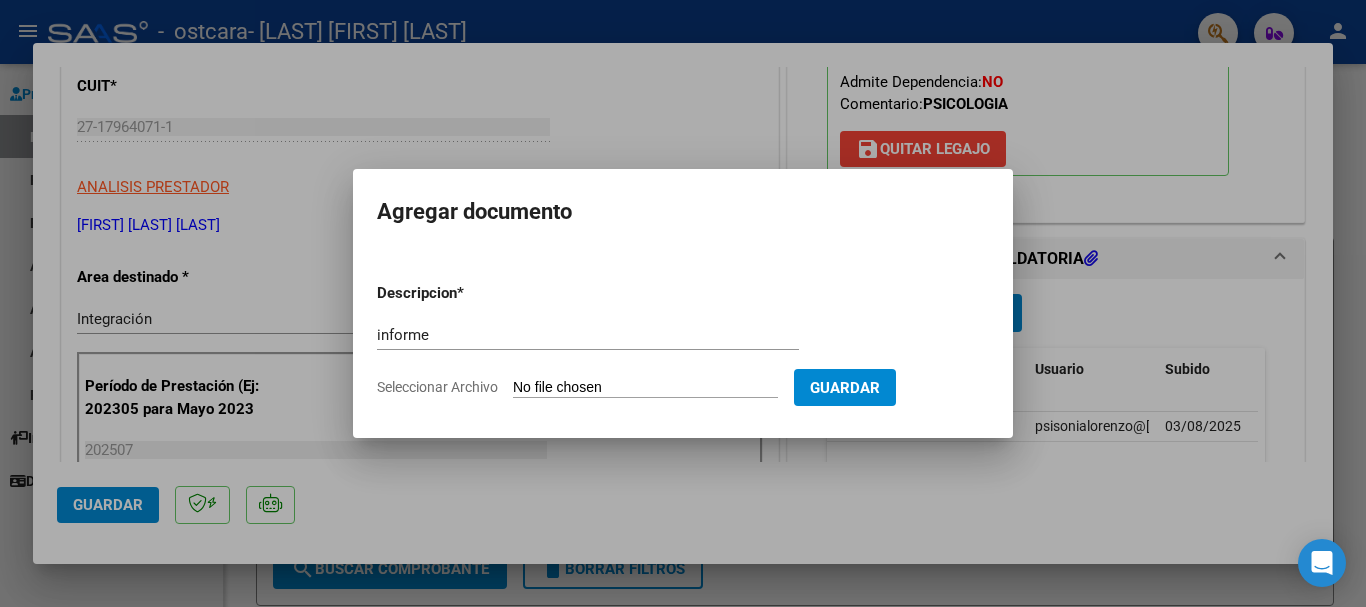 click on "Seleccionar Archivo" at bounding box center (645, 388) 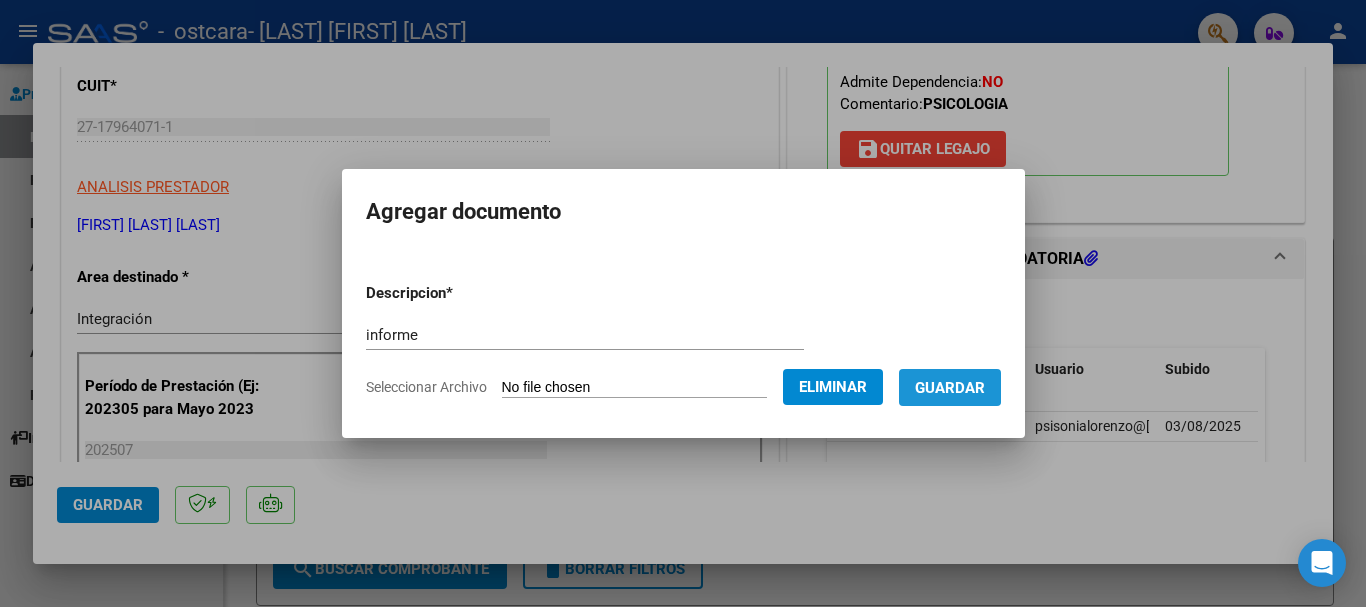 click on "Guardar" at bounding box center [950, 388] 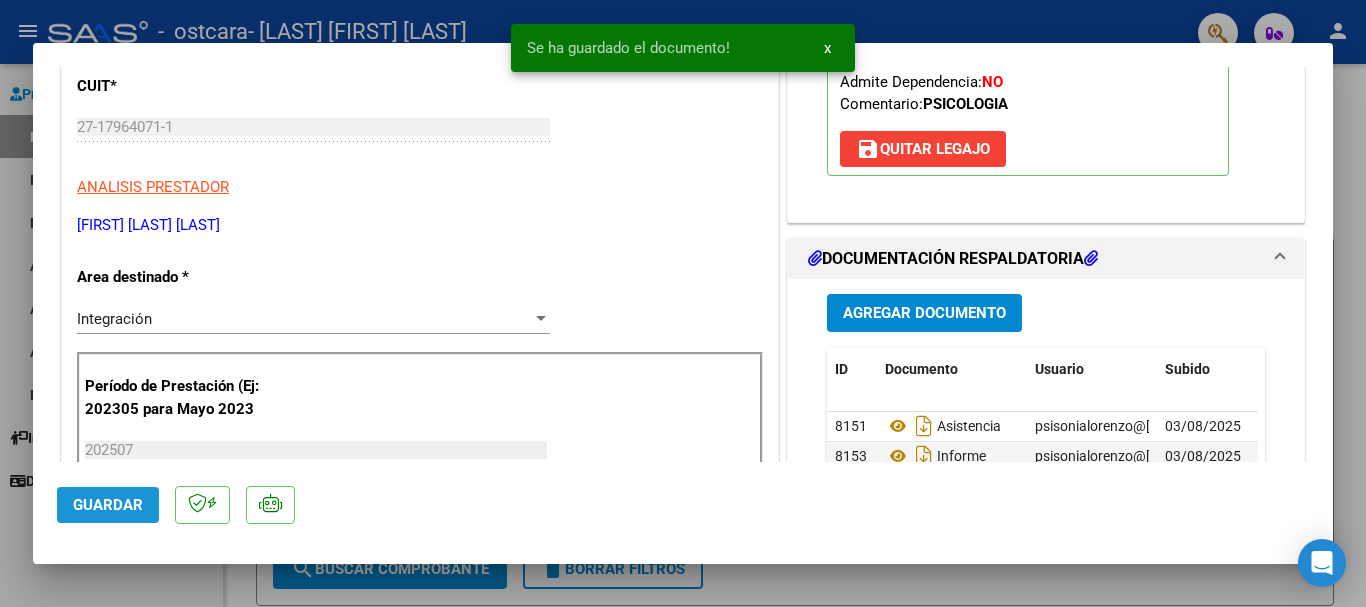 click on "Guardar" 